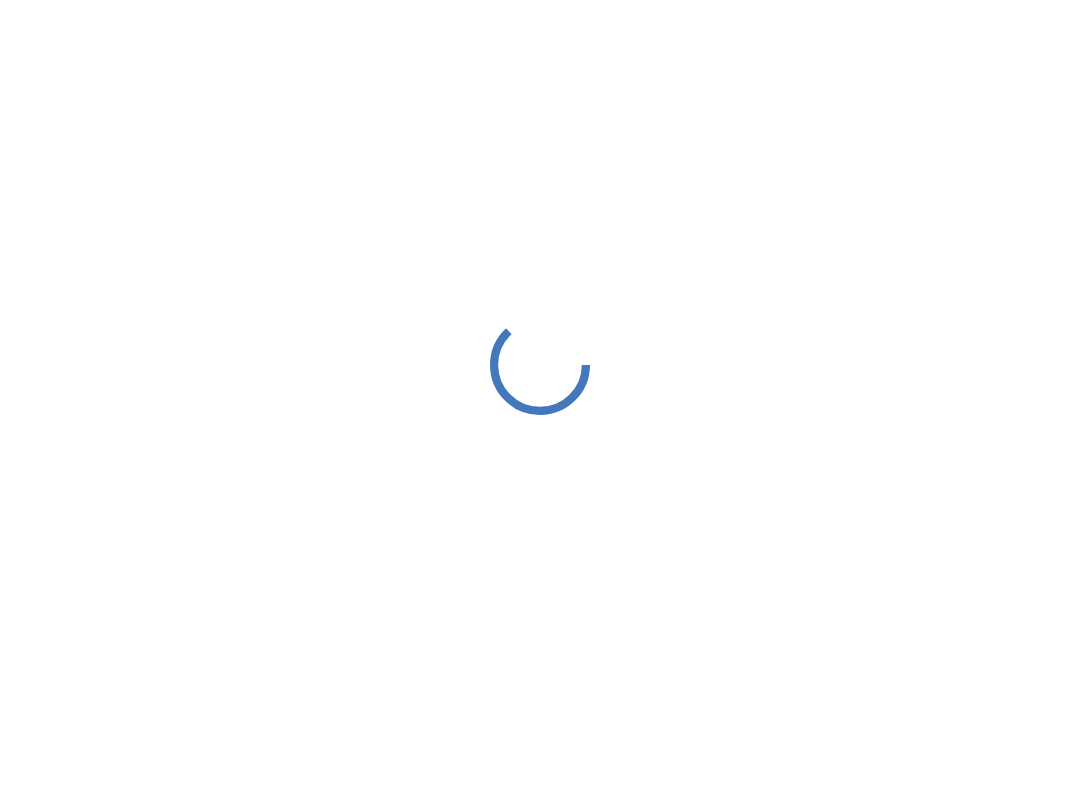 scroll, scrollTop: 0, scrollLeft: 0, axis: both 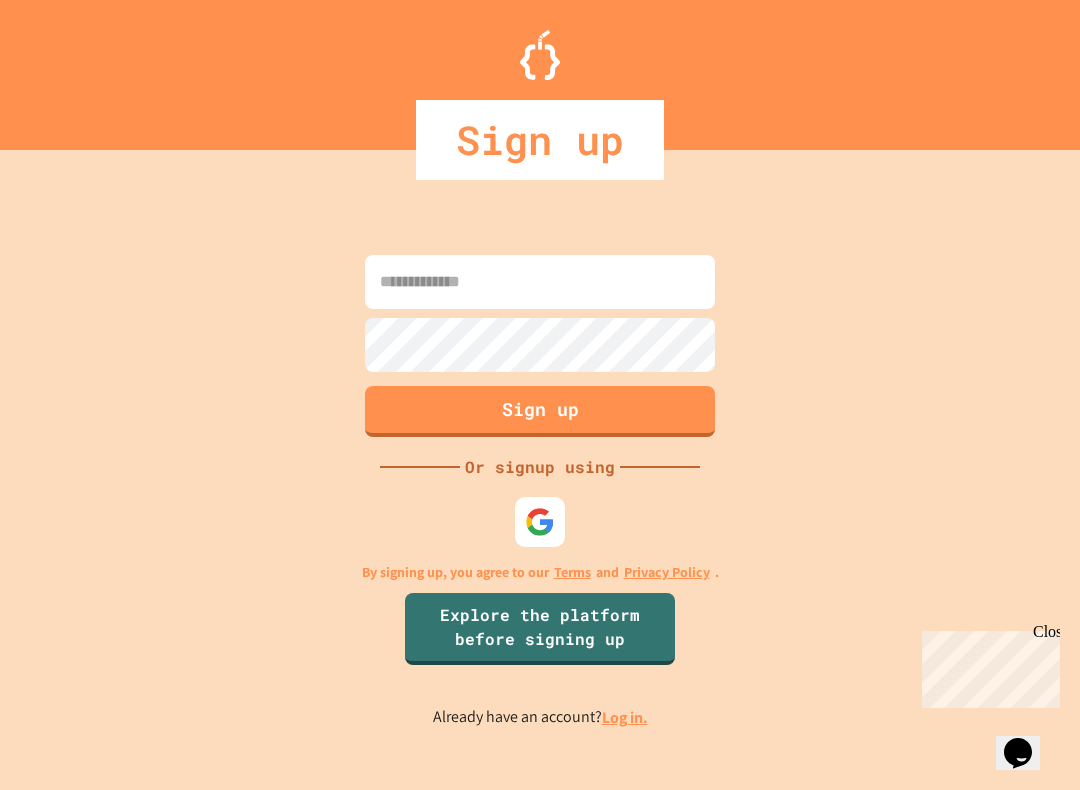 click at bounding box center [540, 282] 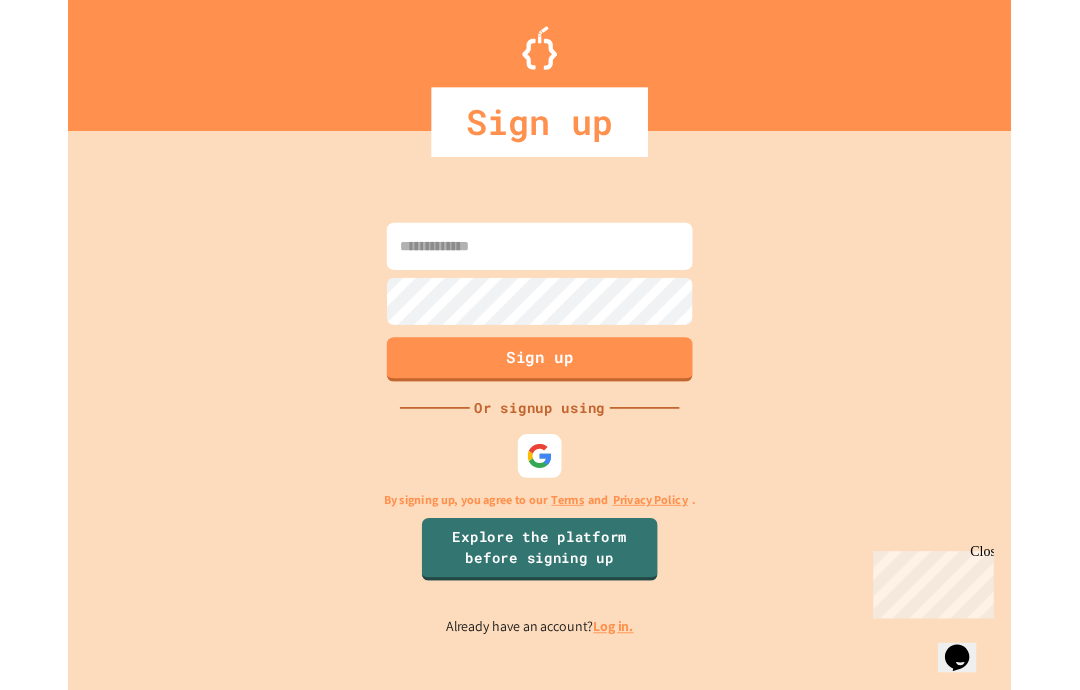 scroll, scrollTop: 0, scrollLeft: 0, axis: both 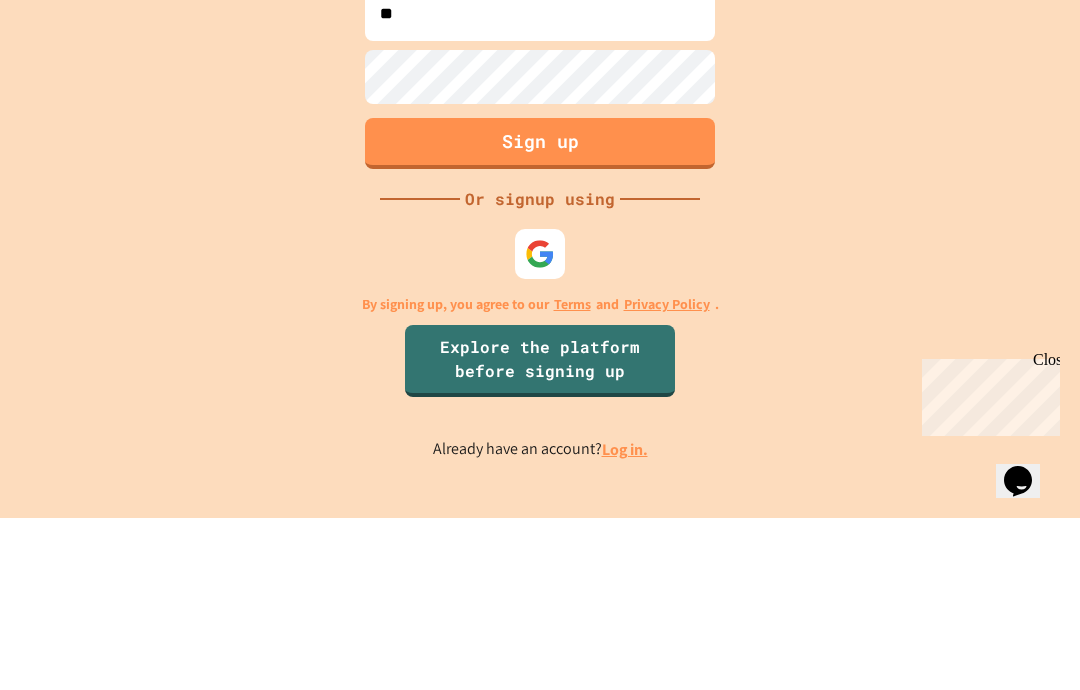 type on "*" 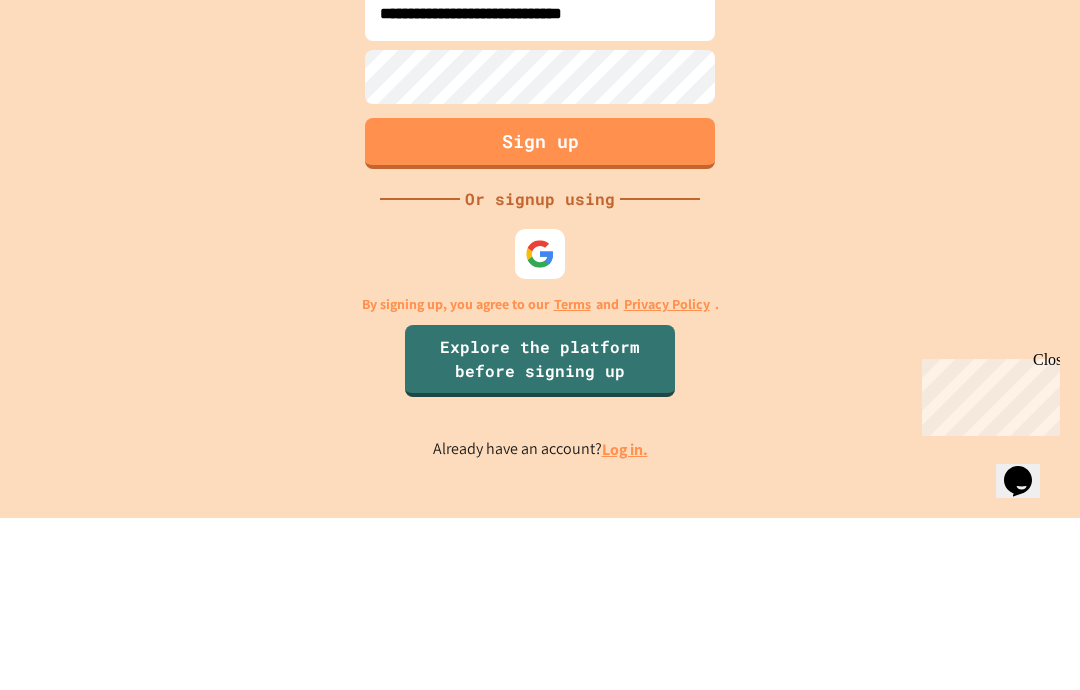 type on "**********" 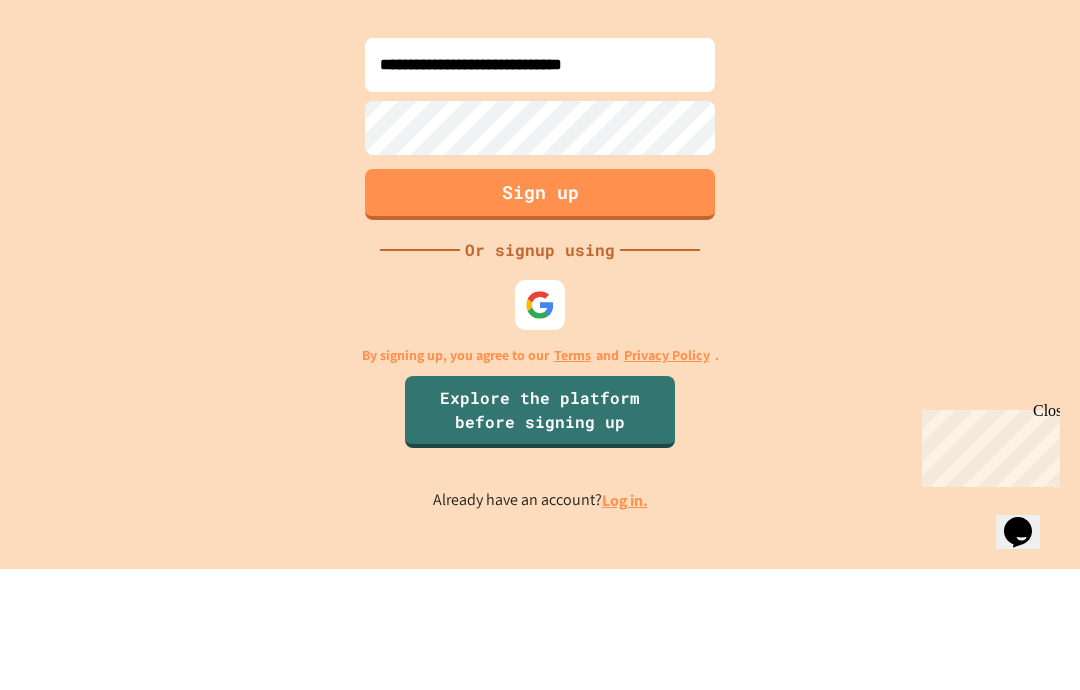 click on "Sign up" at bounding box center [540, 315] 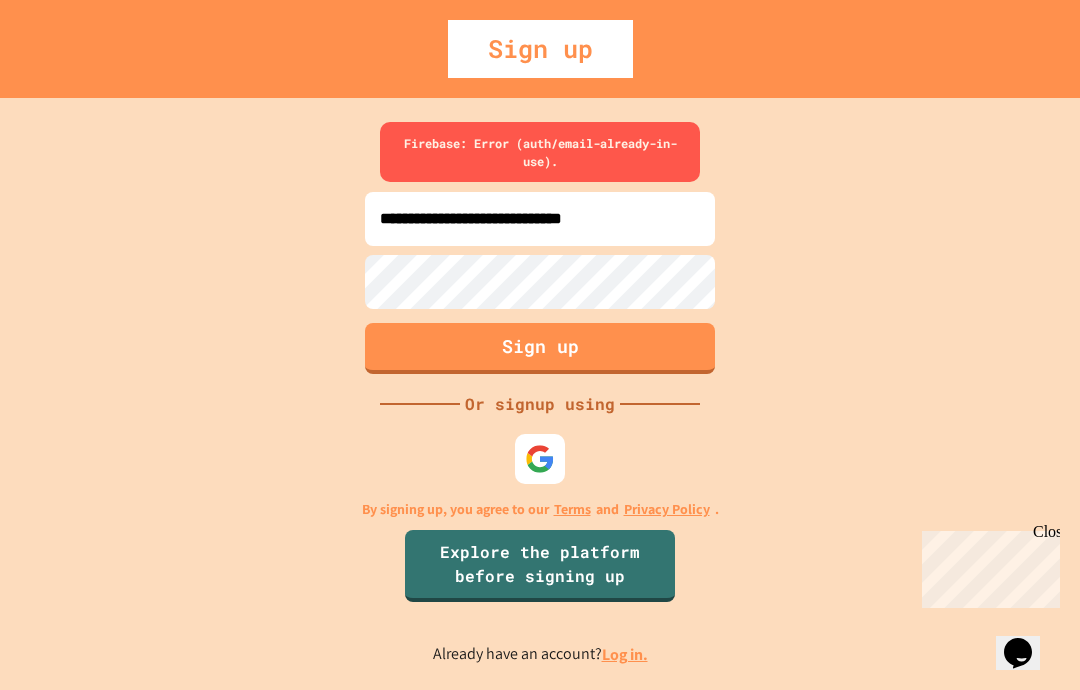 click on "Log in." at bounding box center [625, 654] 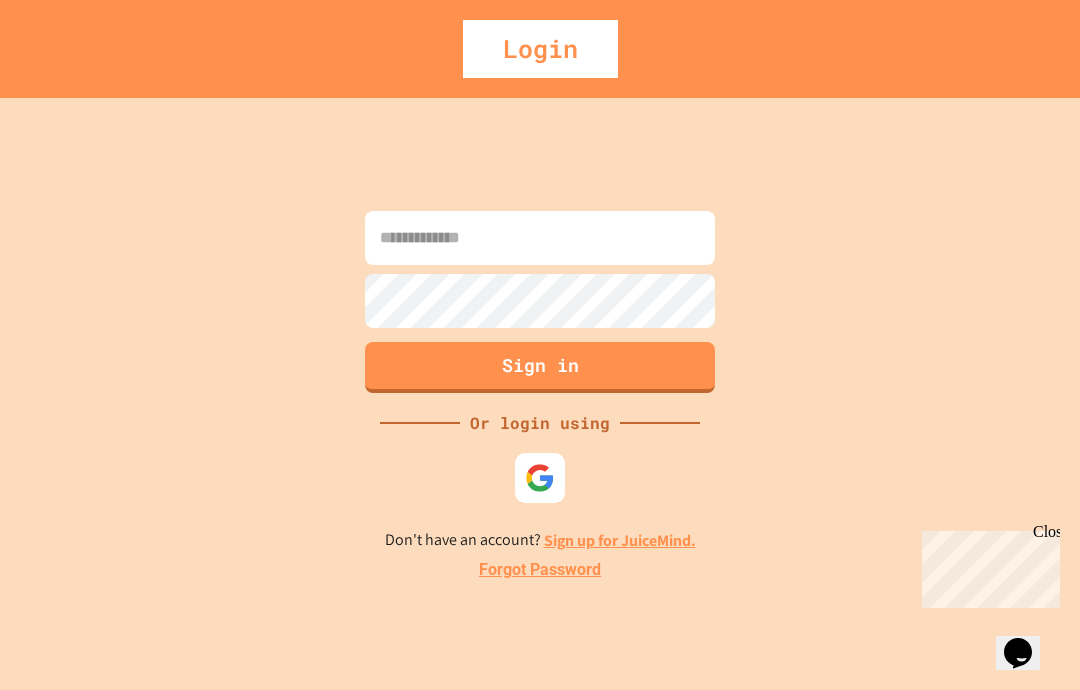 click at bounding box center [540, 238] 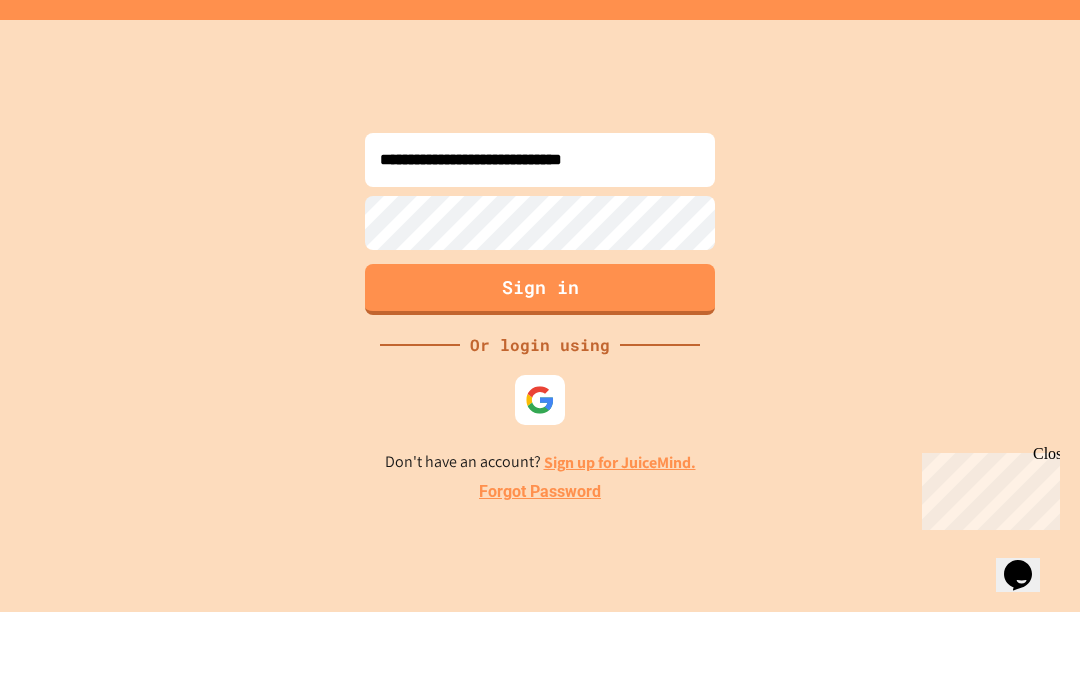 type on "**********" 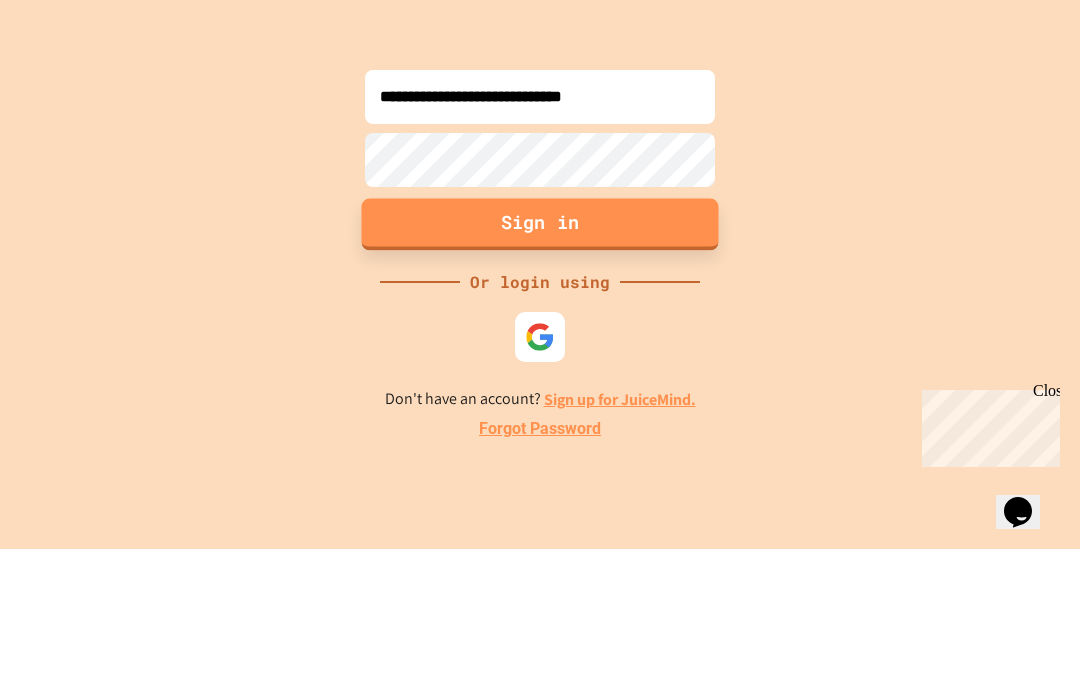 click on "Sign in" at bounding box center (540, 365) 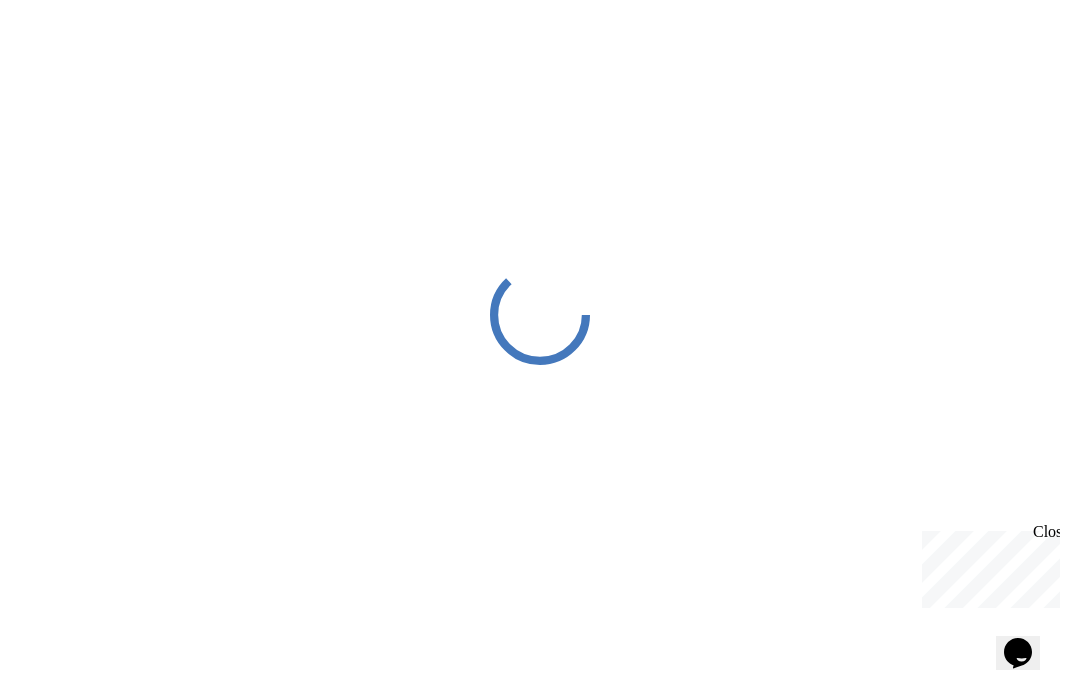 scroll, scrollTop: 20, scrollLeft: 0, axis: vertical 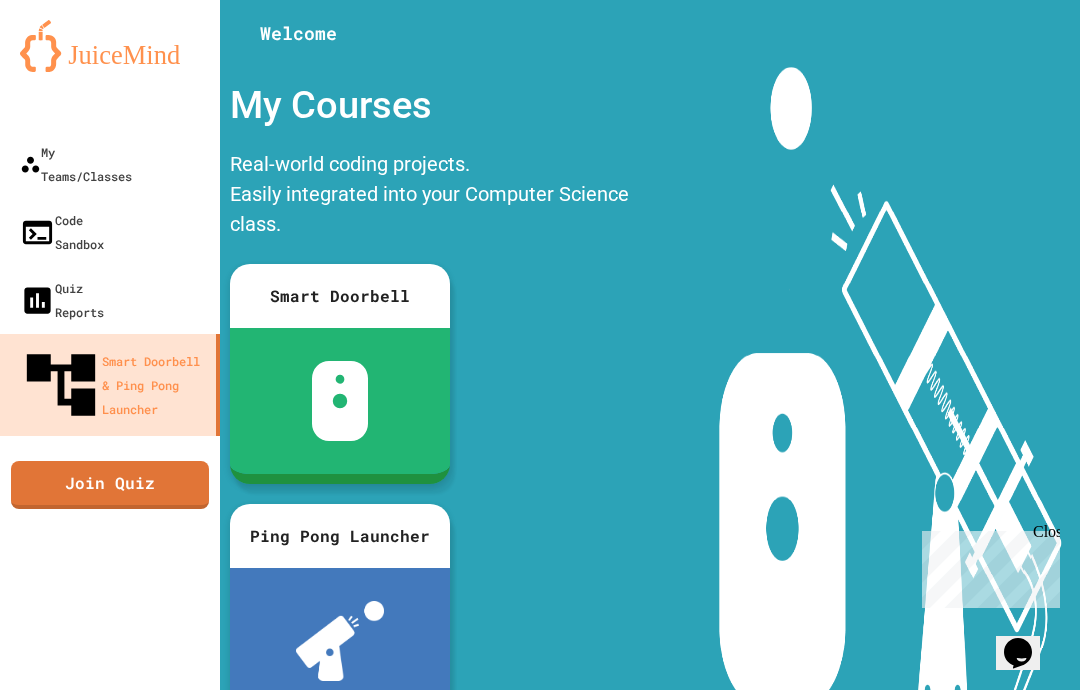 click on "Code Sandbox" at bounding box center [62, 232] 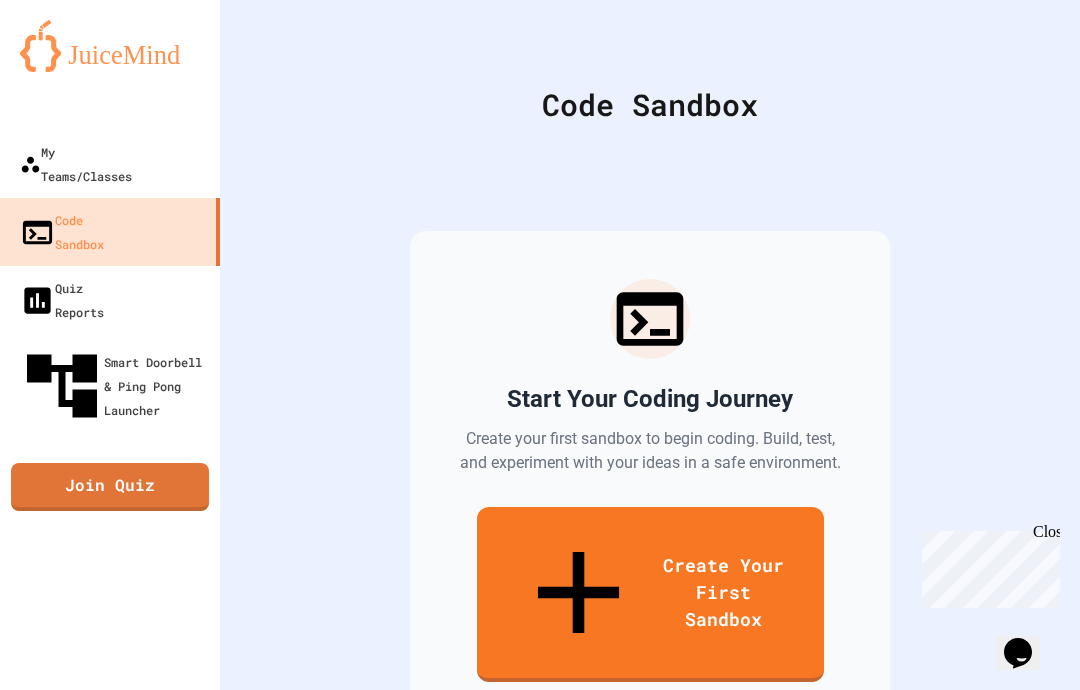 click on "My Teams/Classes" at bounding box center (76, 164) 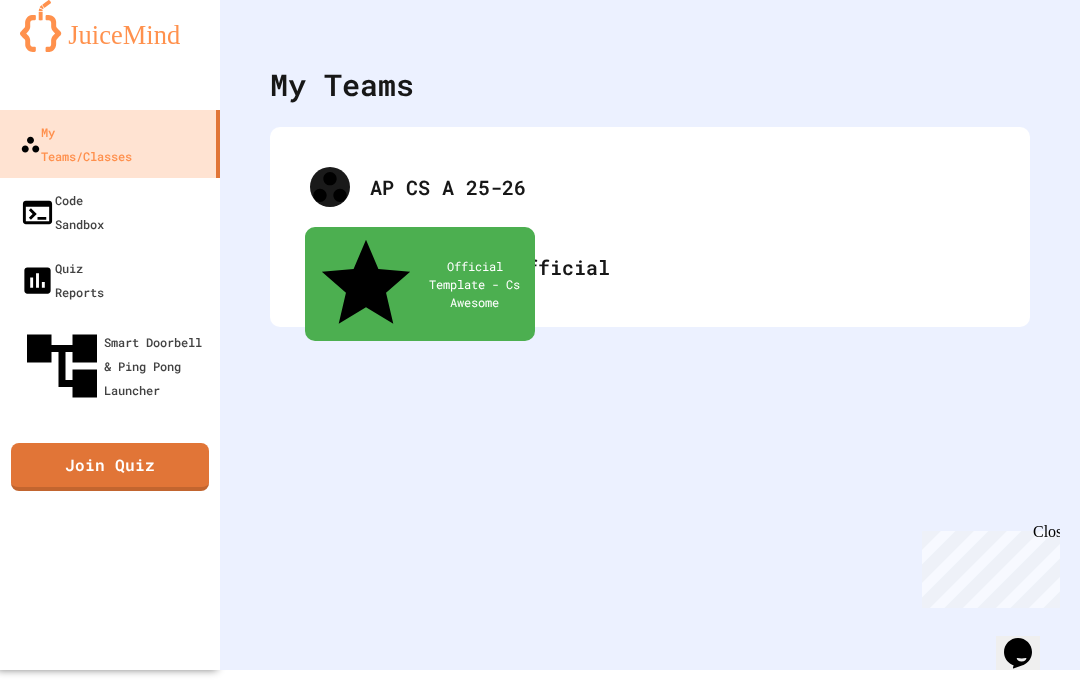 click 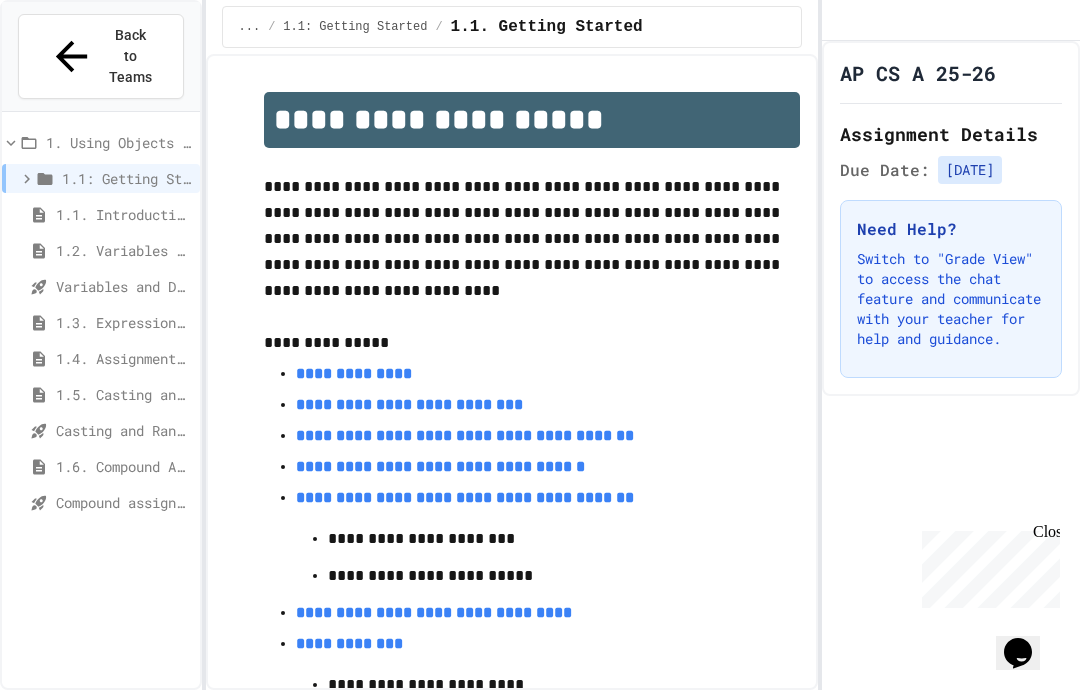 scroll, scrollTop: 76, scrollLeft: 0, axis: vertical 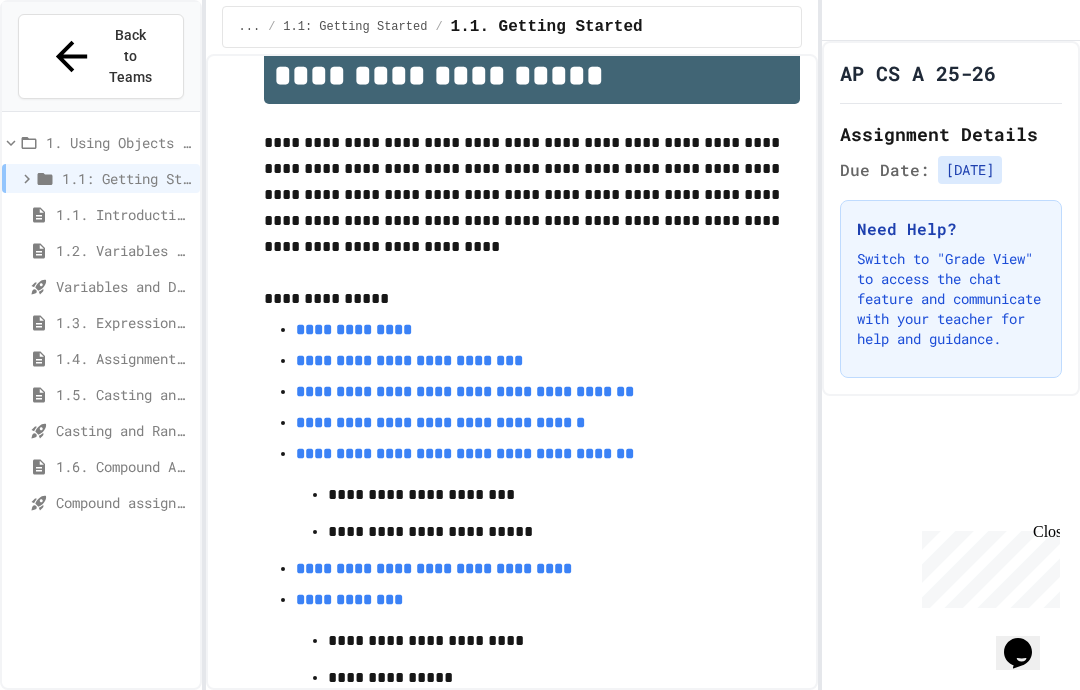 click on "1.1. Introduction to Algorithms, Programming, and Compilers" at bounding box center (124, 214) 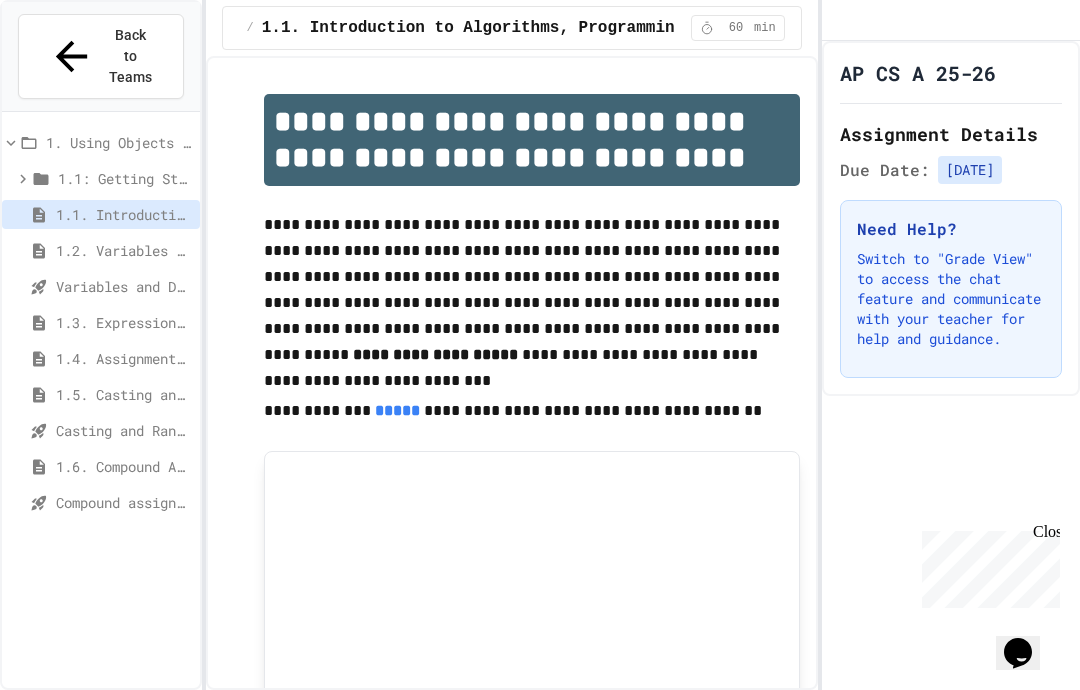 scroll, scrollTop: 80, scrollLeft: 0, axis: vertical 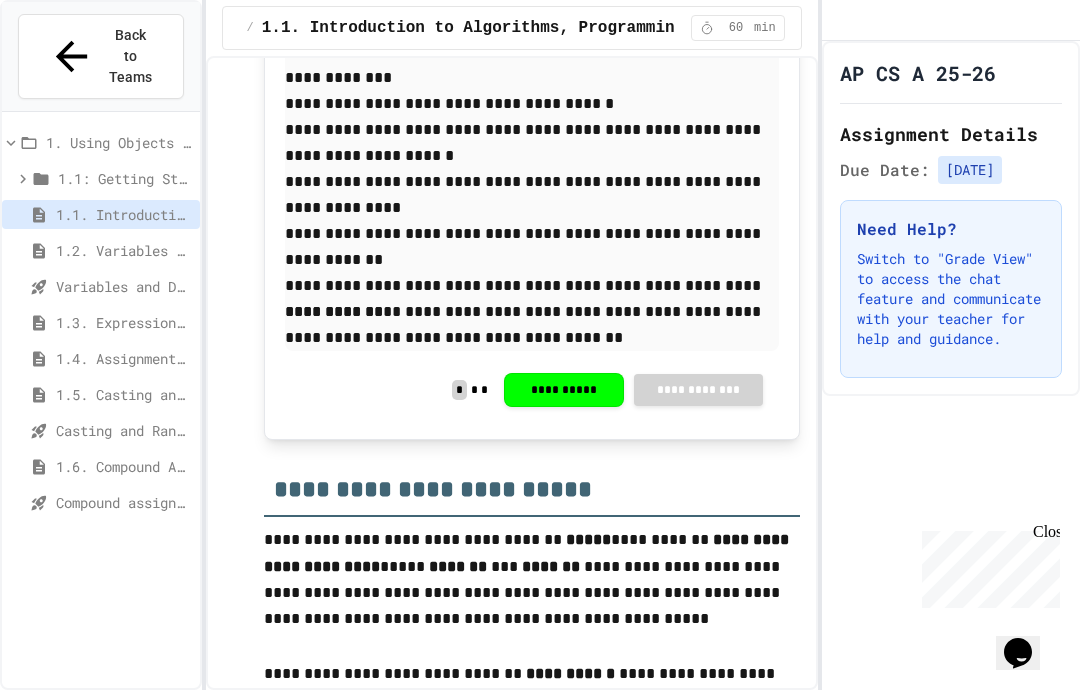 click on "1.2. Variables and Data Types" at bounding box center (124, 250) 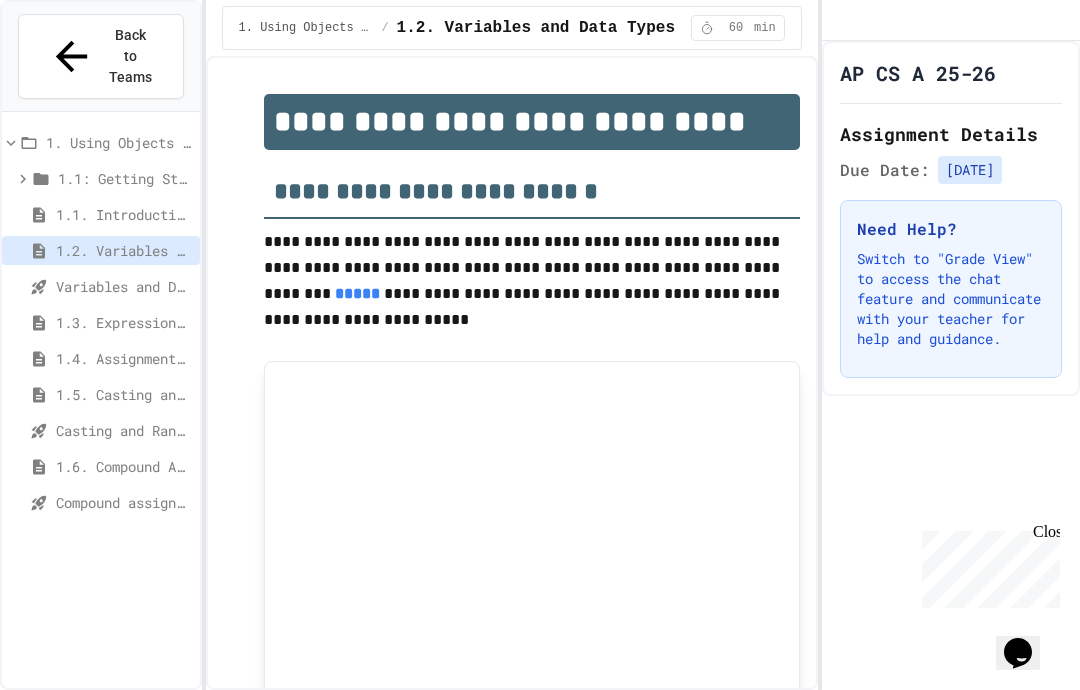 type on "***" 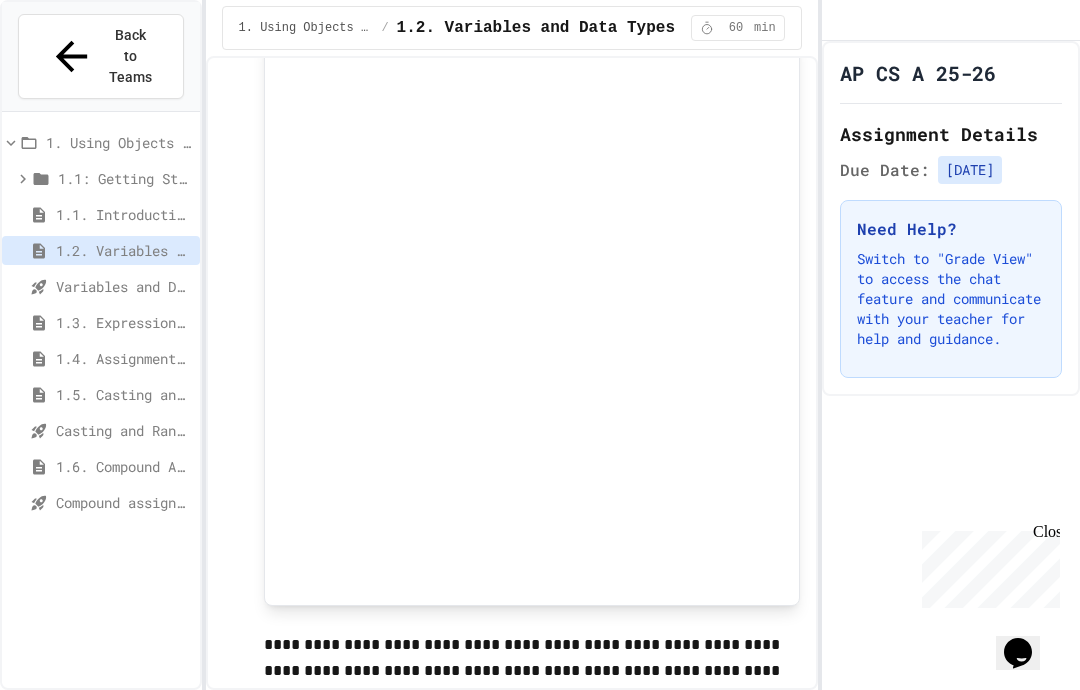 type on "******" 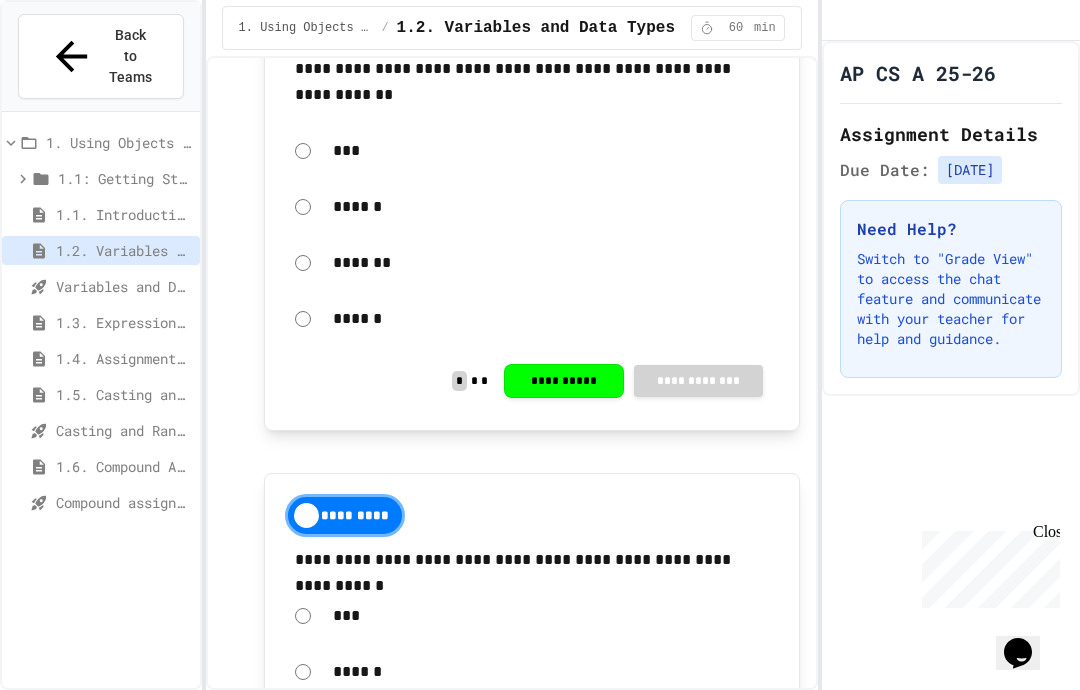 scroll, scrollTop: 3528, scrollLeft: 0, axis: vertical 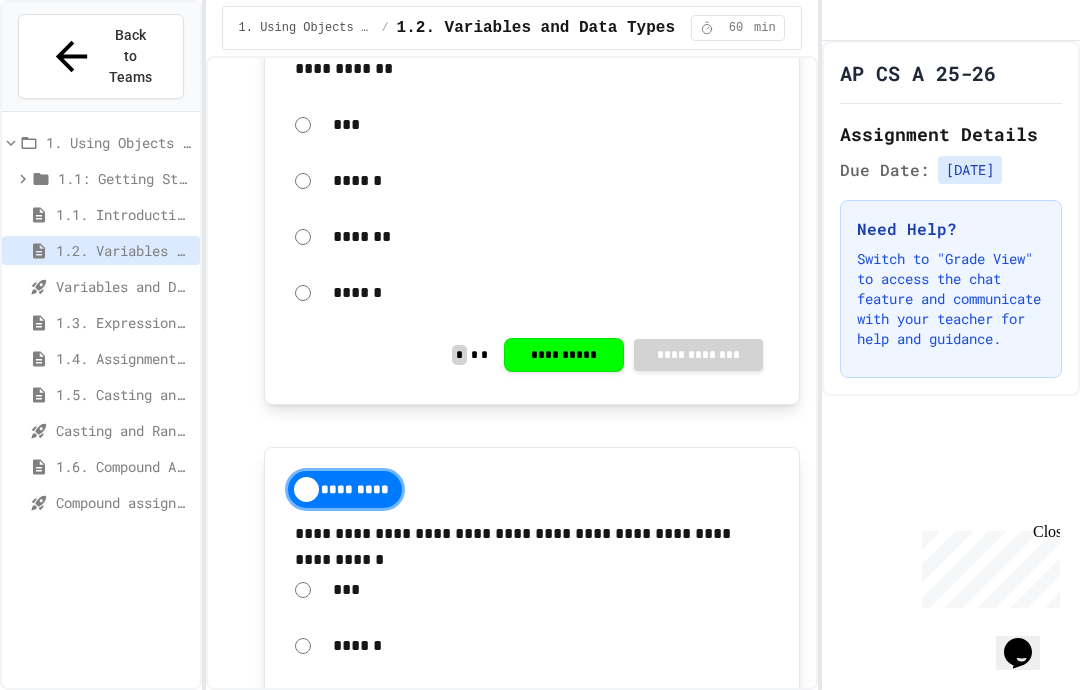 click on "1.3. Expressions and Output [New]" at bounding box center (124, 322) 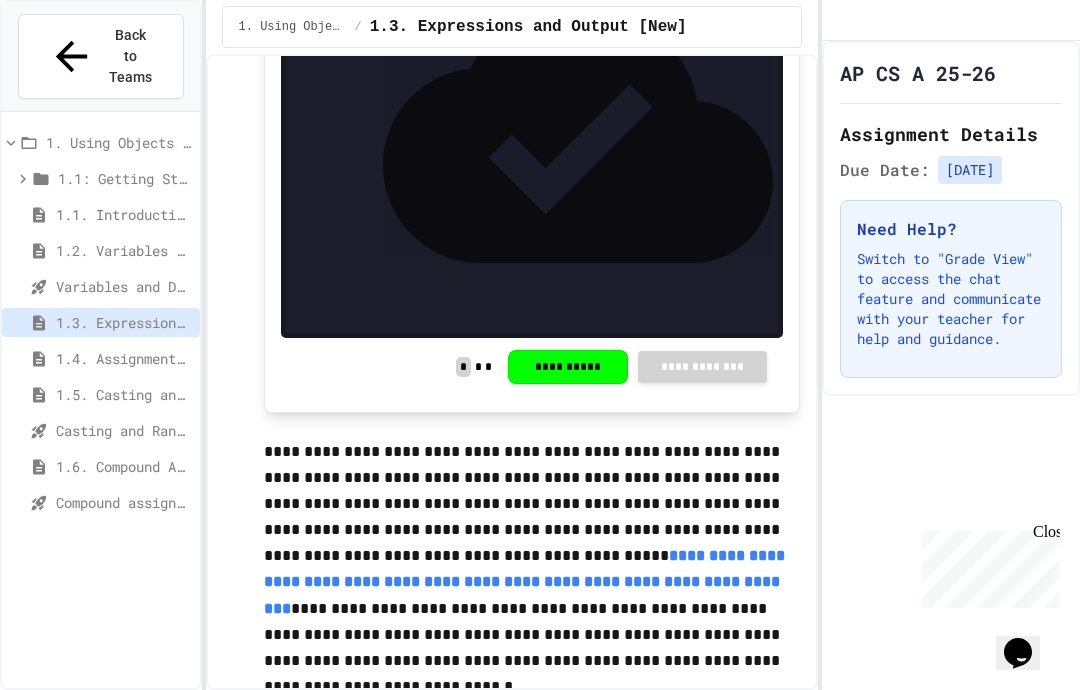 scroll, scrollTop: 4128, scrollLeft: 0, axis: vertical 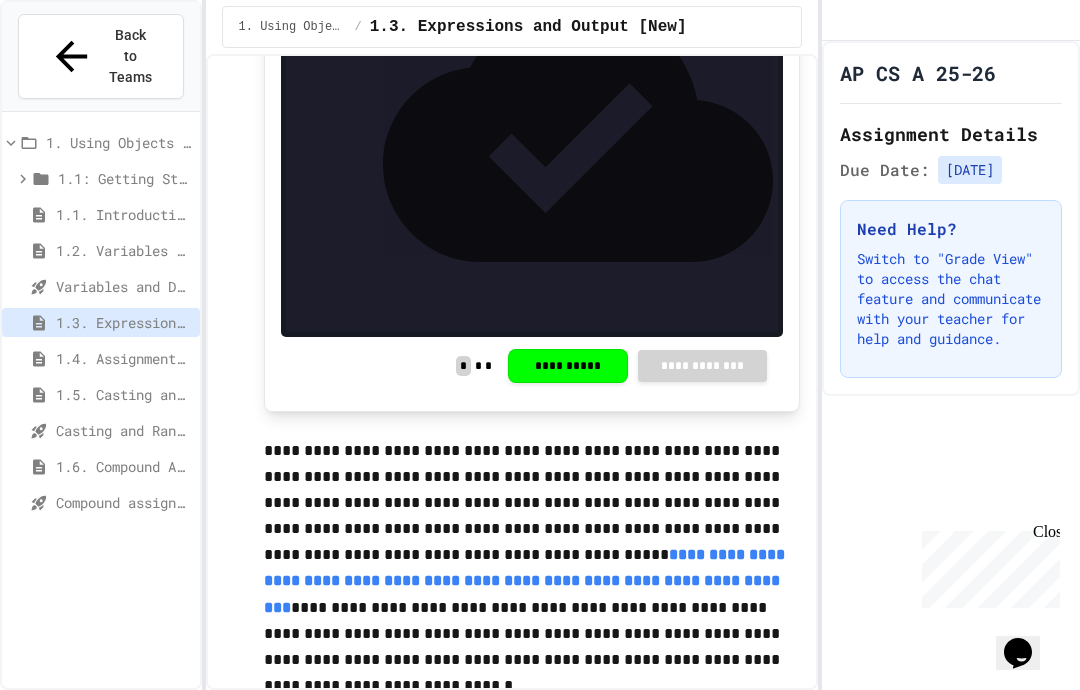 click on "Compound assignment operators - Quiz" at bounding box center [124, 502] 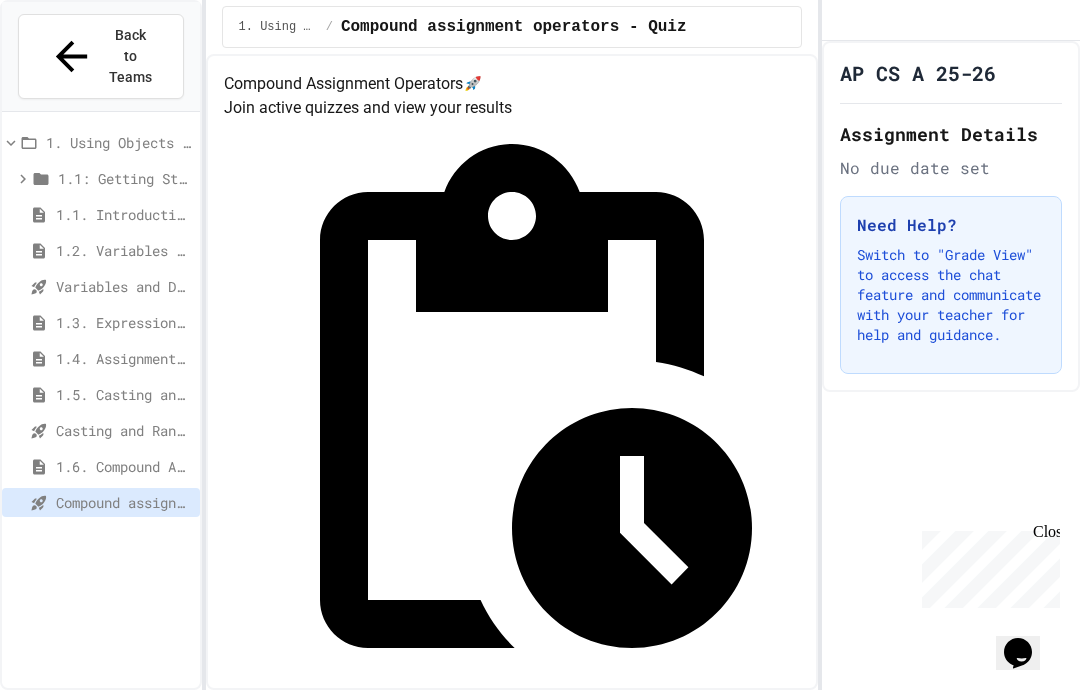 click on "Casting and Ranges of variables - Quiz" at bounding box center (101, 430) 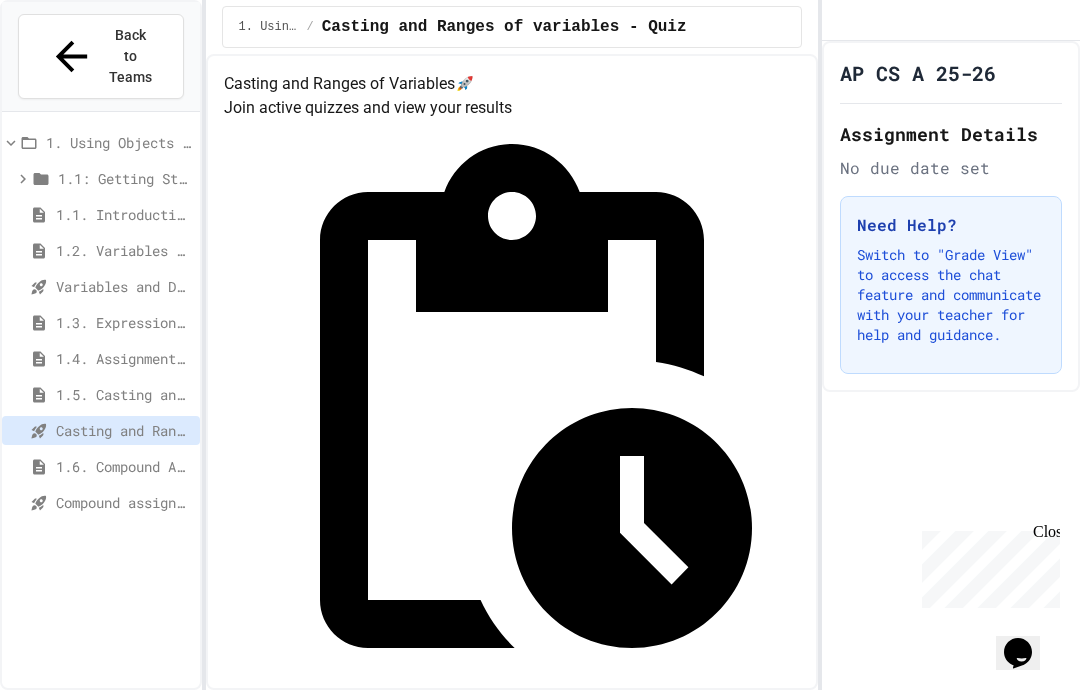 click on "1.6. Compound Assignment Operators" at bounding box center [124, 466] 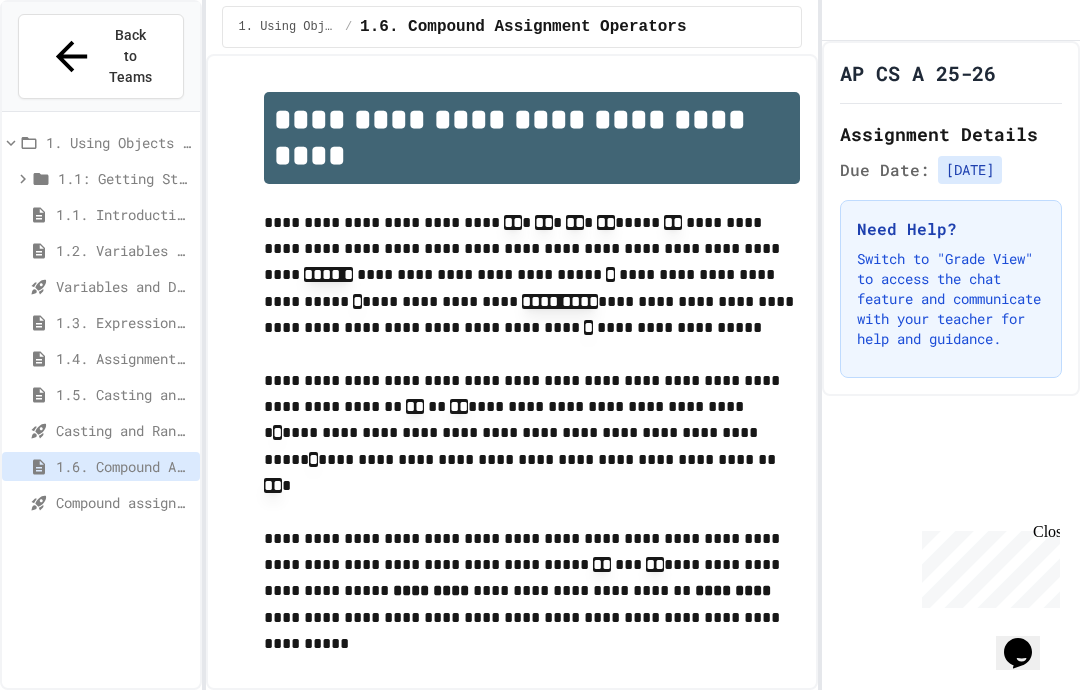 scroll, scrollTop: 92, scrollLeft: 0, axis: vertical 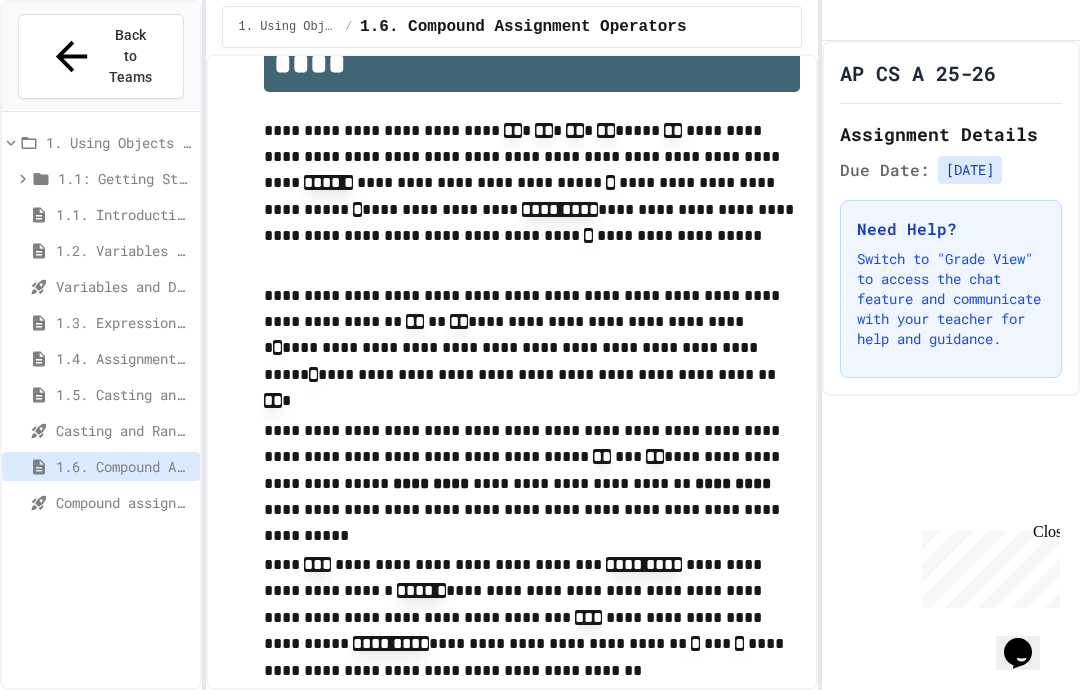 click on "Casting and Ranges of variables - Quiz" at bounding box center [124, 430] 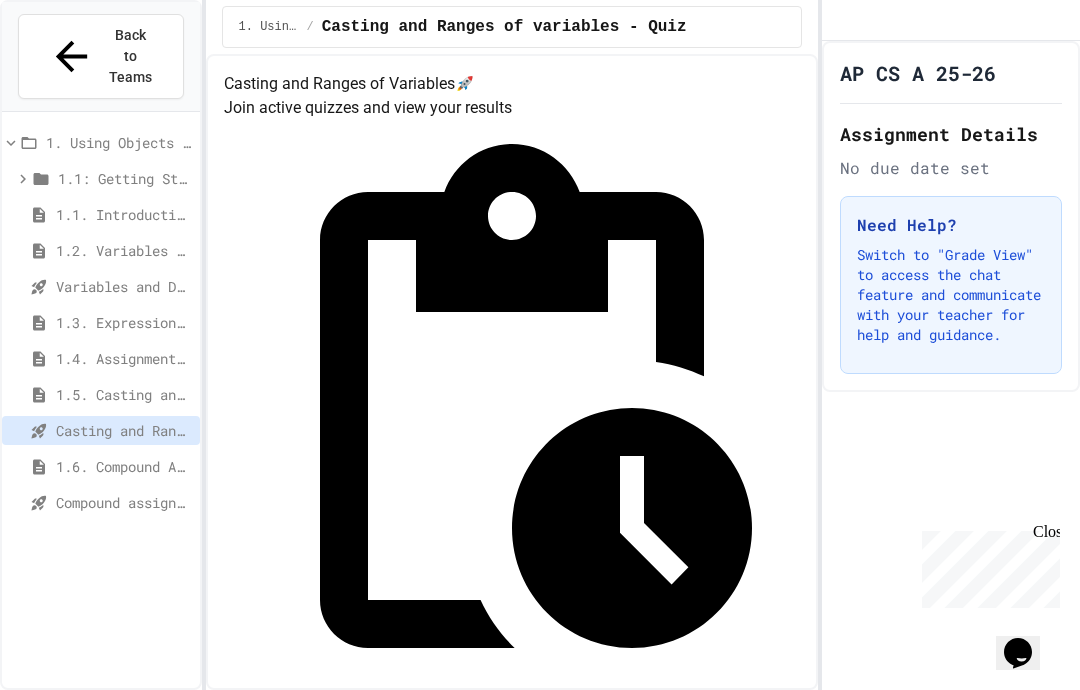 click on "1.6. Compound Assignment Operators" at bounding box center (124, 466) 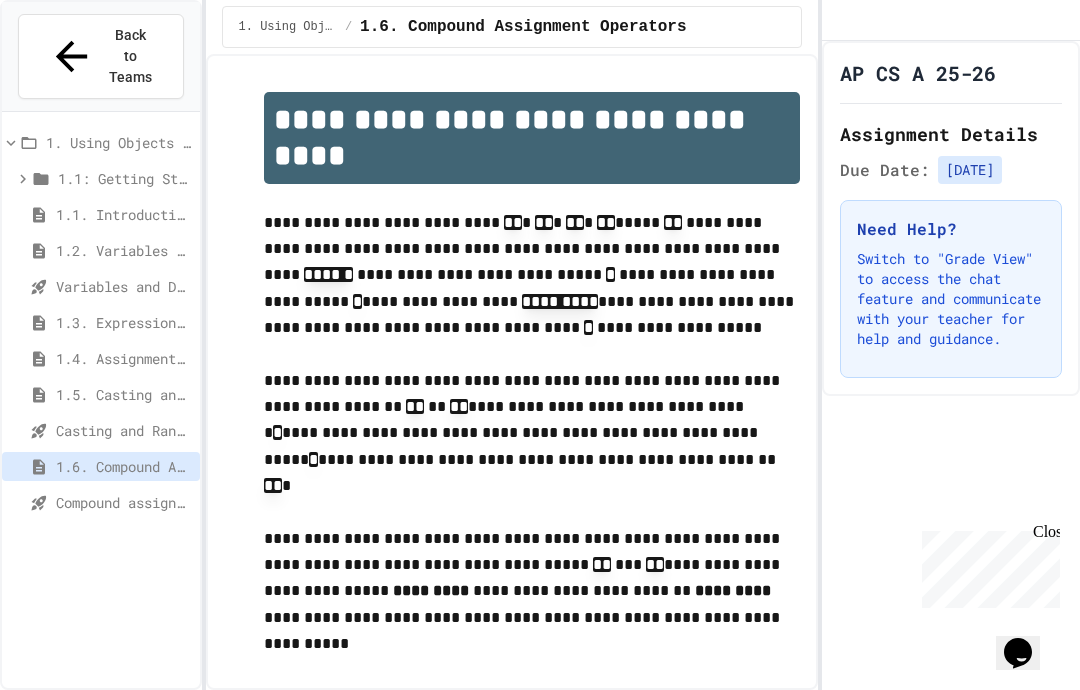 scroll, scrollTop: 92, scrollLeft: 0, axis: vertical 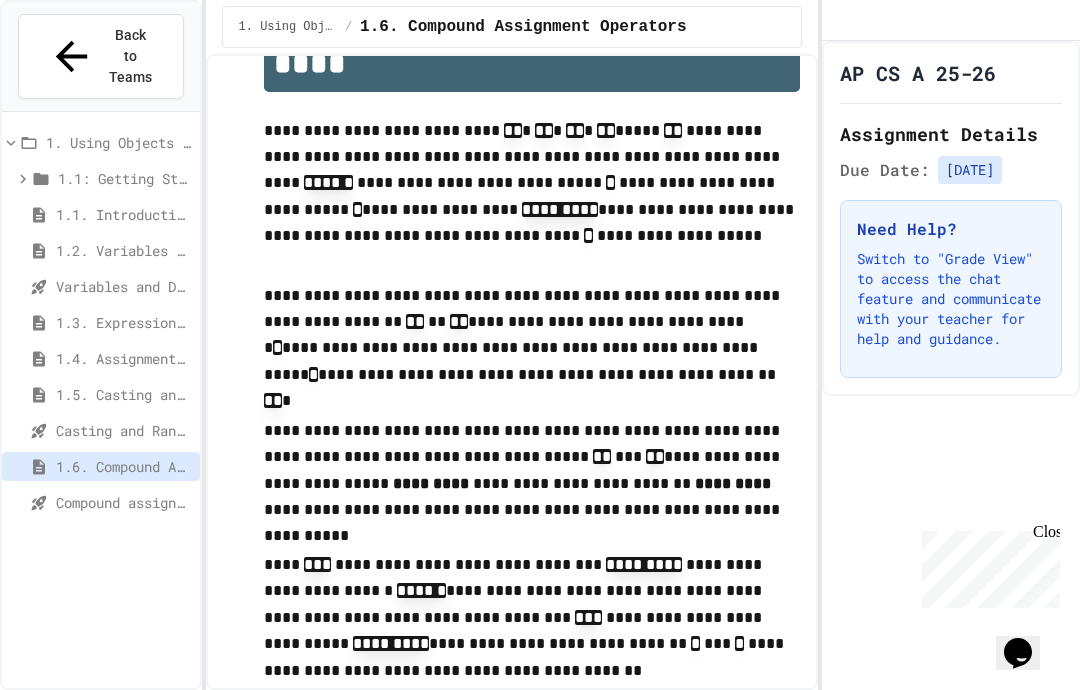 click on "1.5. Casting and Ranges of Values" at bounding box center (101, 394) 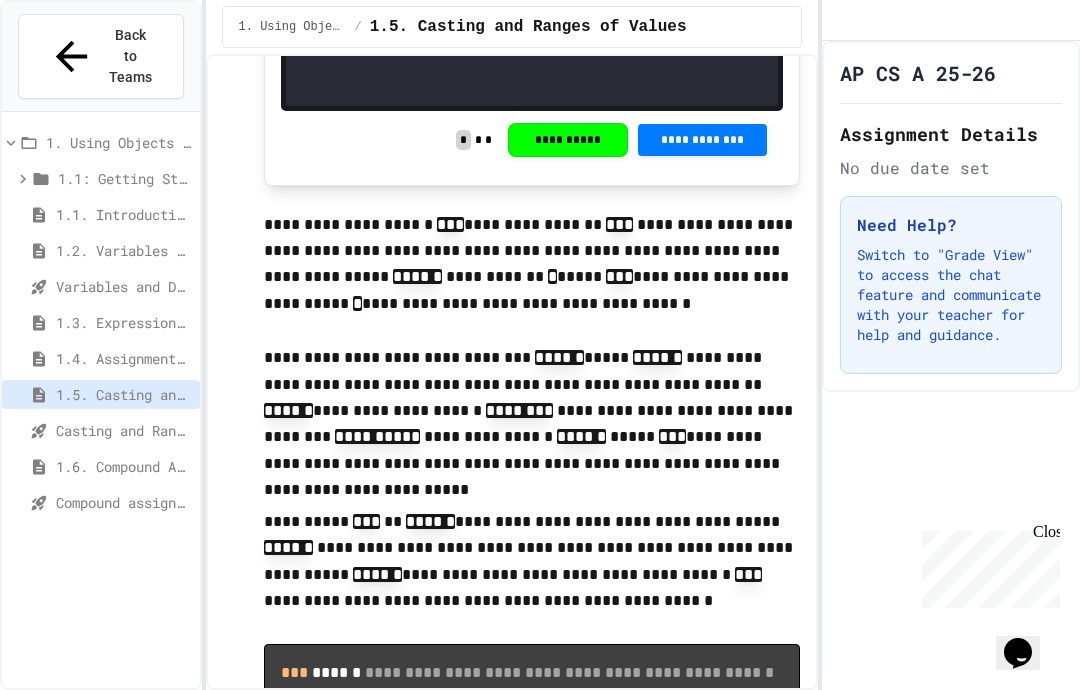 scroll, scrollTop: 1925, scrollLeft: 0, axis: vertical 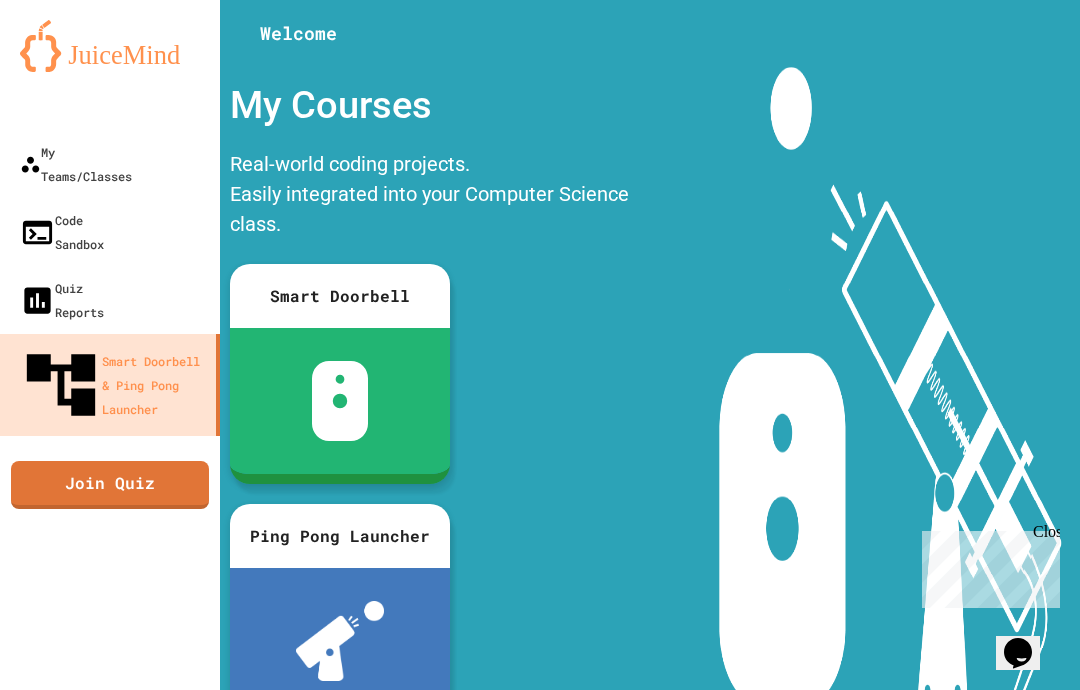 click on "Join Quiz" at bounding box center (110, 485) 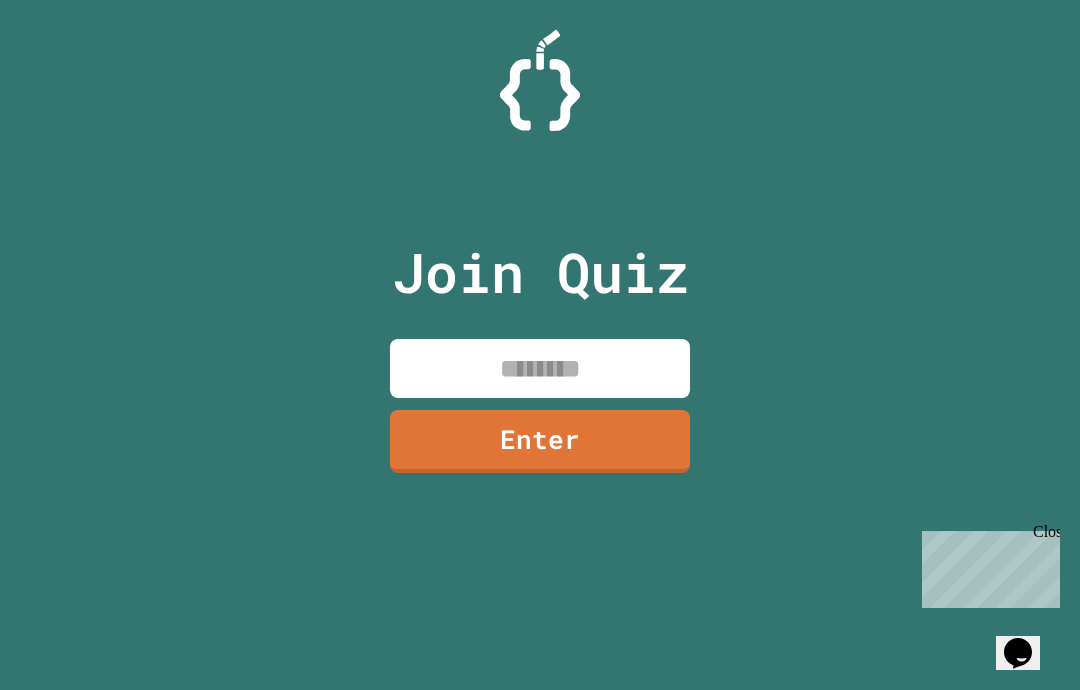 click at bounding box center [540, 368] 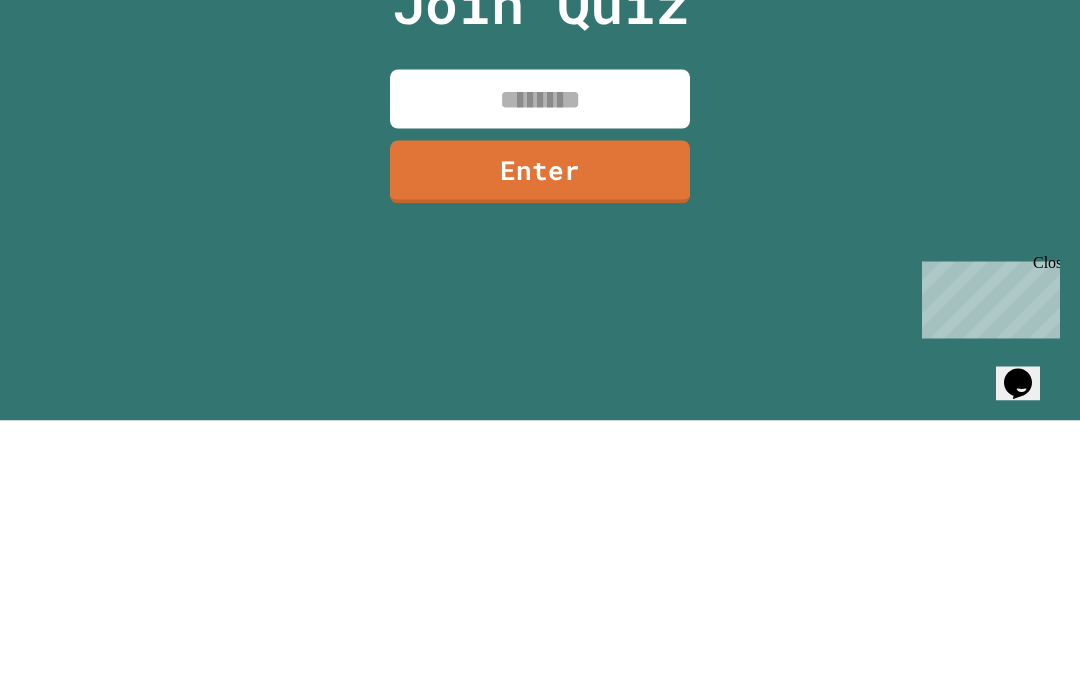 type on "*" 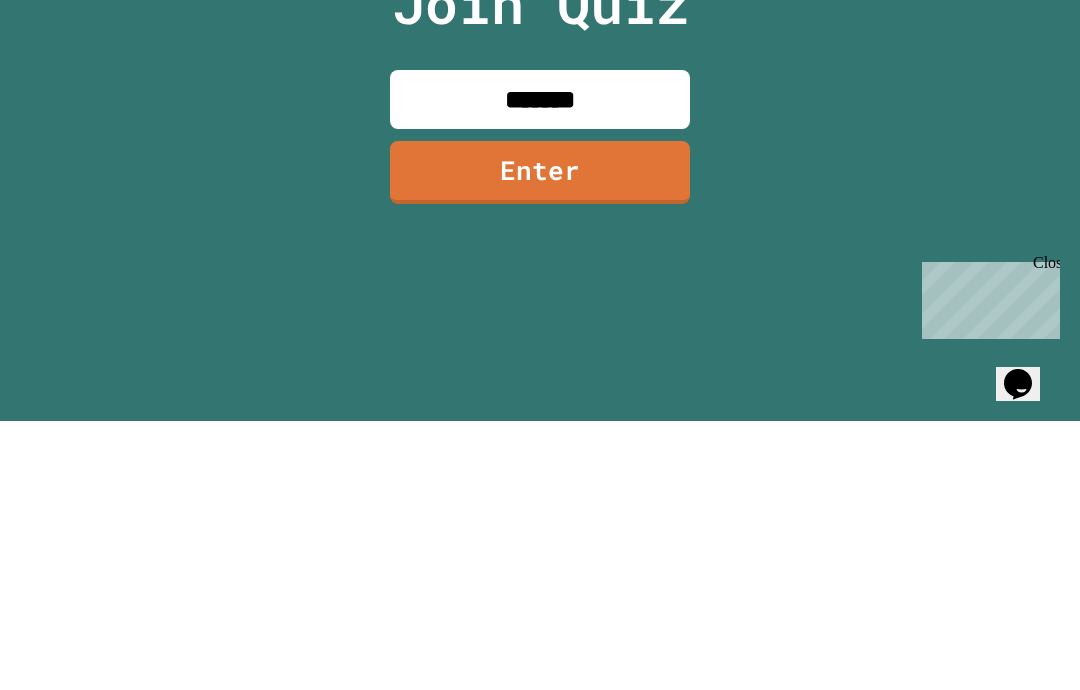 type on "********" 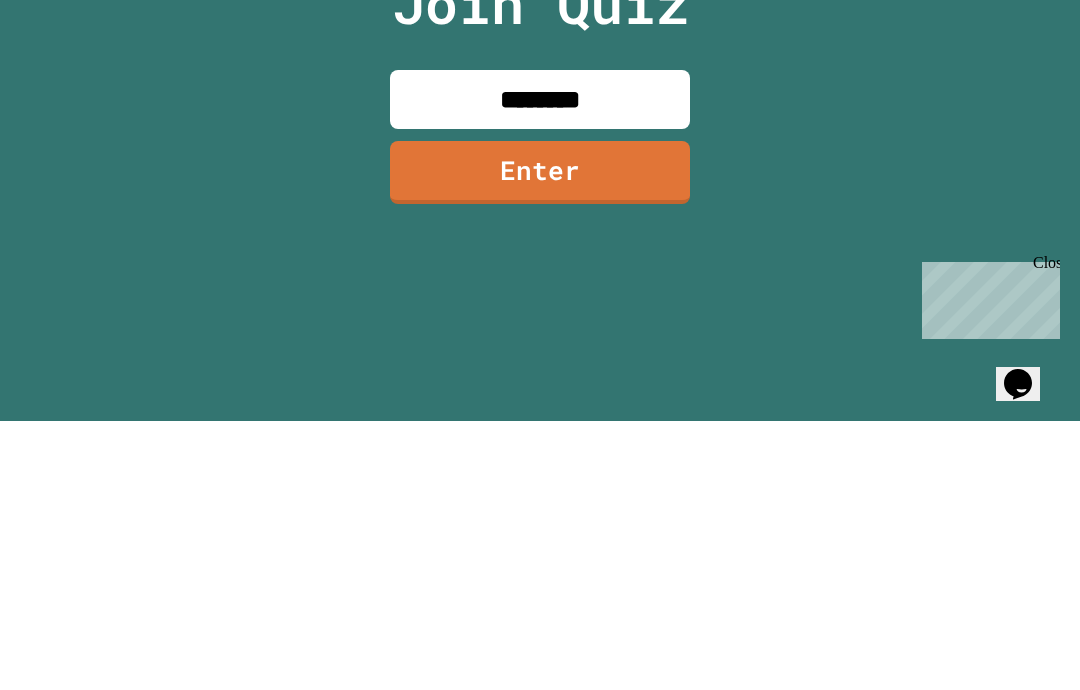 click on "Enter" at bounding box center (540, 441) 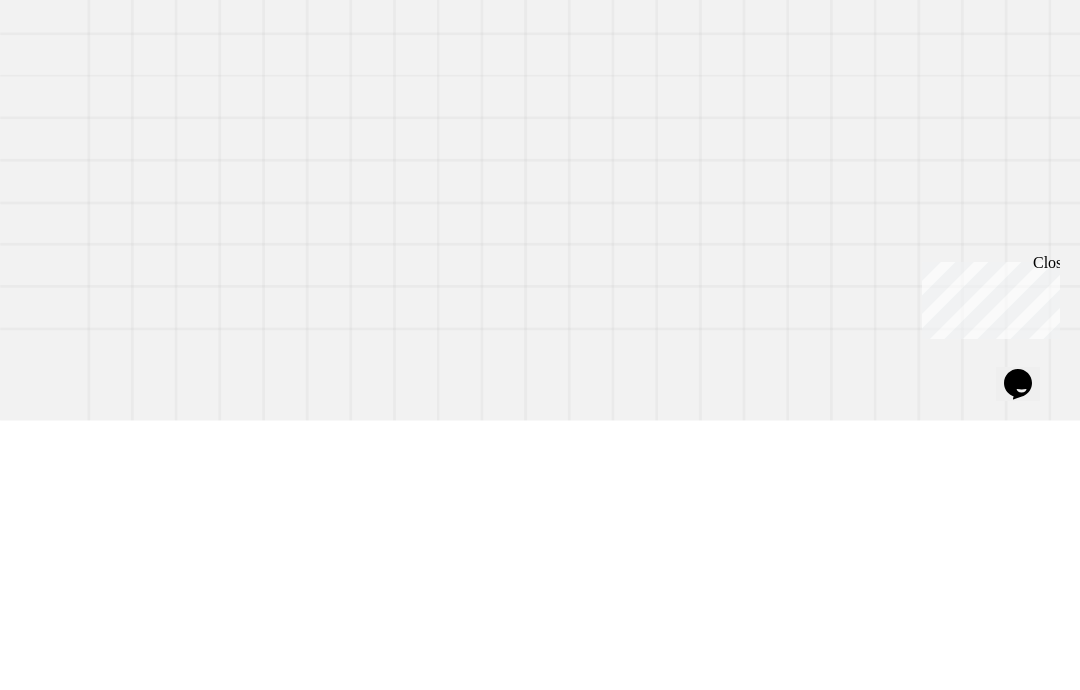 scroll, scrollTop: 80, scrollLeft: 0, axis: vertical 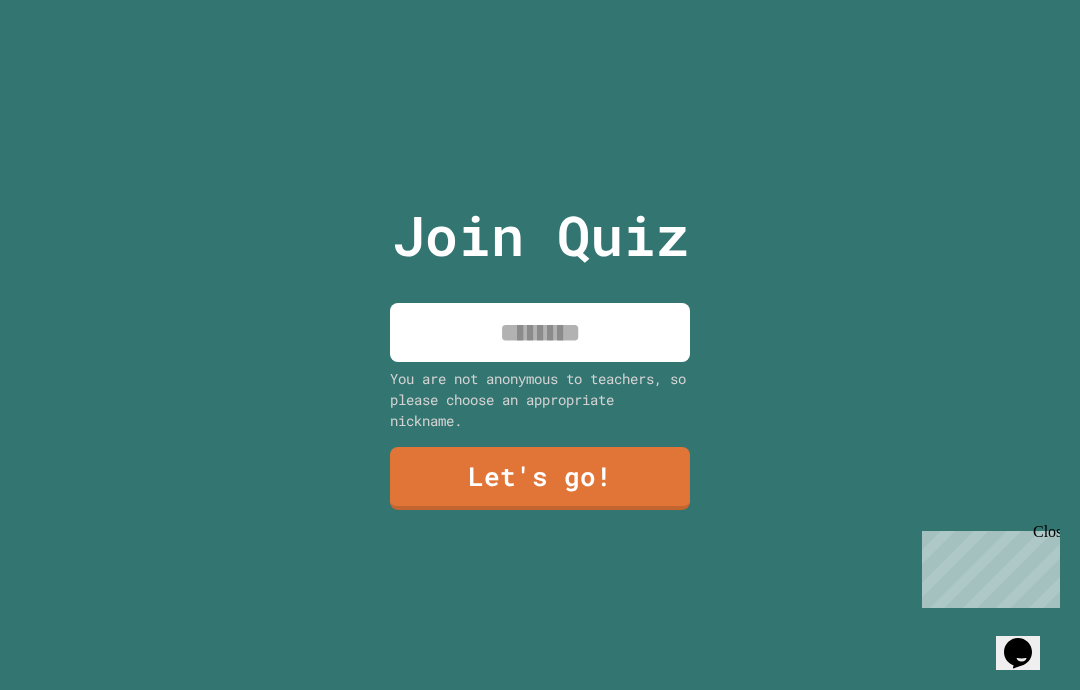 click at bounding box center (540, 332) 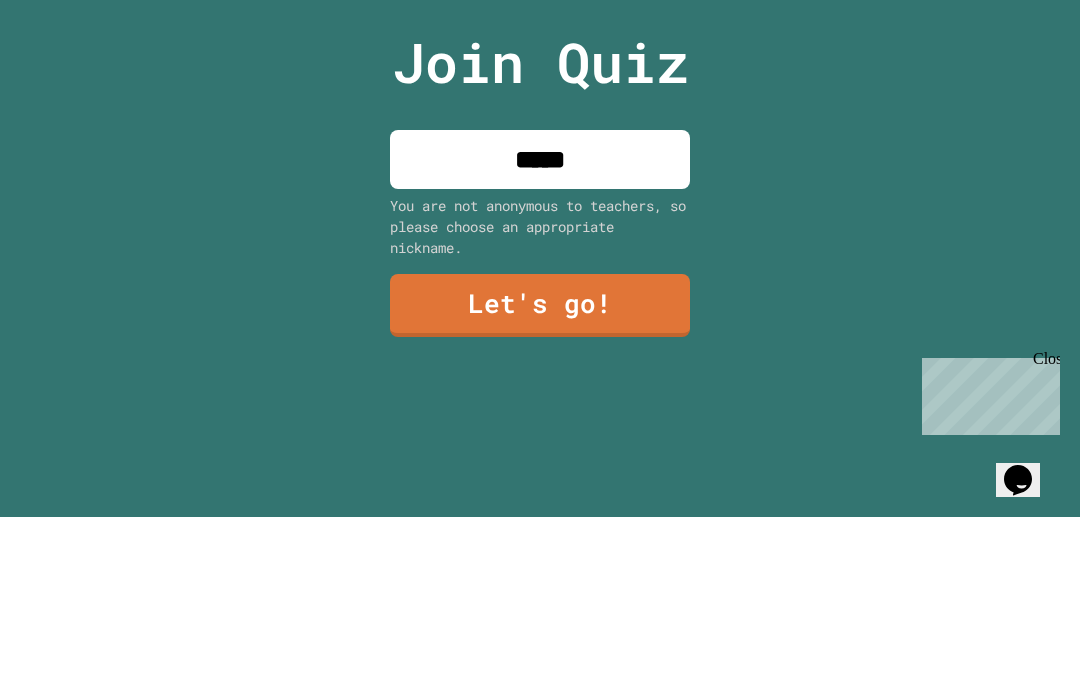 type on "******" 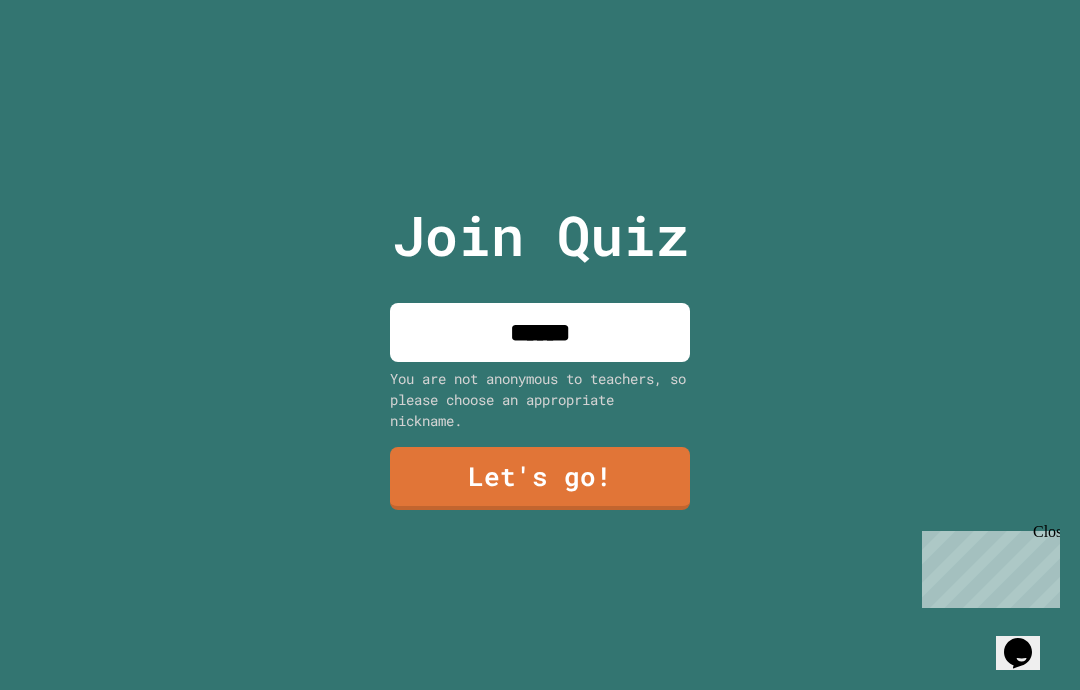 click on "Let's go!" at bounding box center [540, 478] 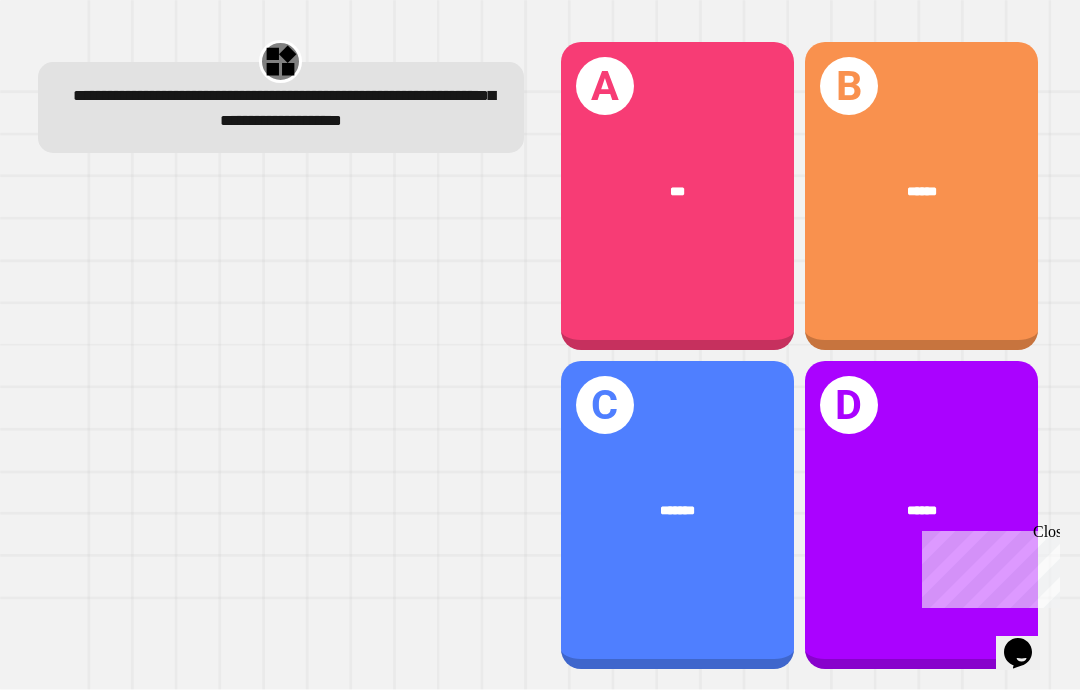 click on "B ******" at bounding box center (921, 196) 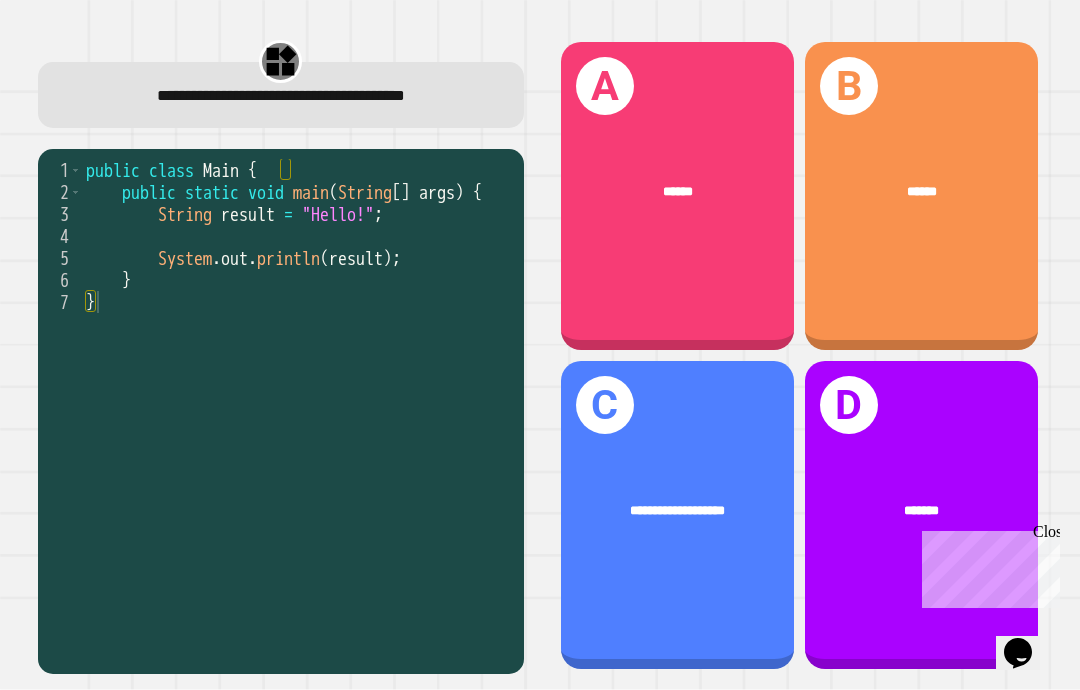 scroll, scrollTop: 80, scrollLeft: 0, axis: vertical 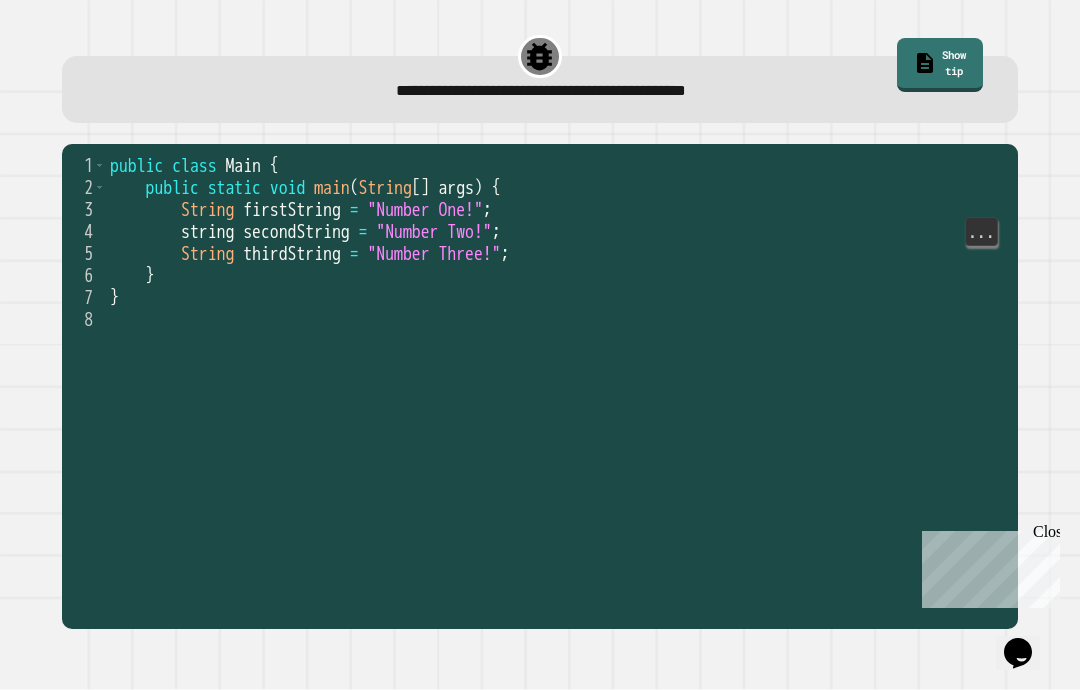 click on "string   secondString   =   "Number Two!" ;" at bounding box center [500110, 231] 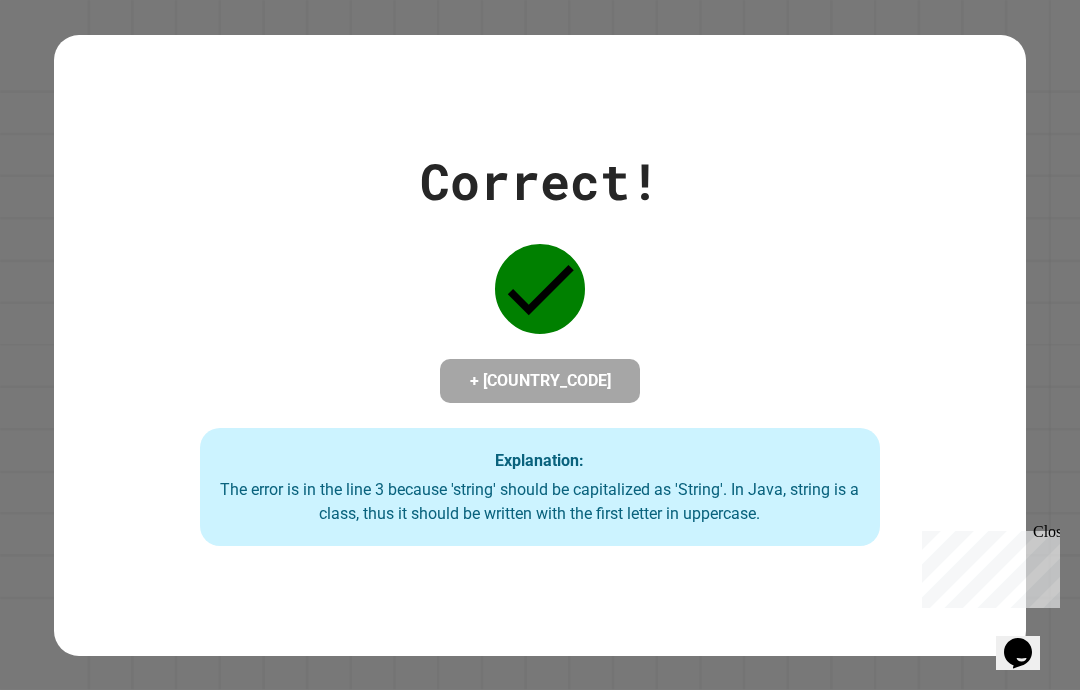 click on "Correct!   [PHONE] Explanation:   The error is in the line 3 because 'string' should be capitalized as 'String'. In Java, string is a class, thus it should be written with the first letter in uppercase." at bounding box center (540, 345) 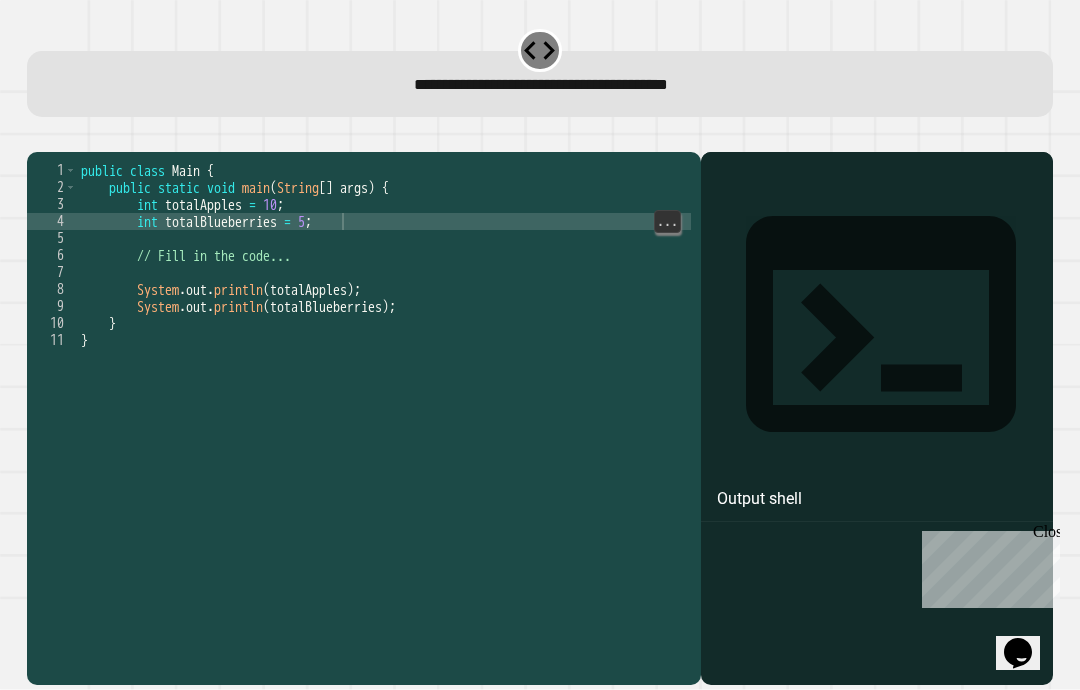 click on "public   class   Main   {      public   static   void   main ( String [ ]   args )   {           int   totalApples   =   10 ;           int   totalBlueberries   =   5 ;                     // Fill in the code...                     System . out . println ( totalApples ) ;           System . out . println ( totalBlueberries ) ;      } }" at bounding box center (384, 451) 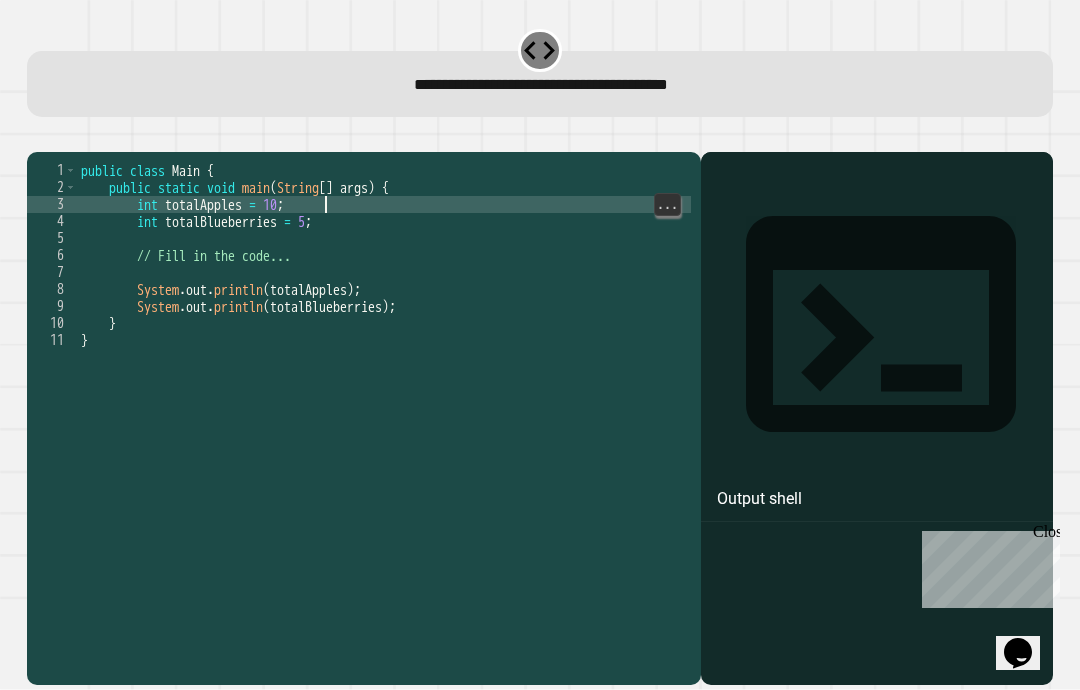 click on "public   class   Main   {      public   static   void   main ( String [ ]   args )   {           int   totalApples   =   10 ;           int   totalBlueberries   =   5 ;                     // Fill in the code...                     System . out . println ( totalApples ) ;           System . out . println ( totalBlueberries ) ;      } }" at bounding box center [384, 451] 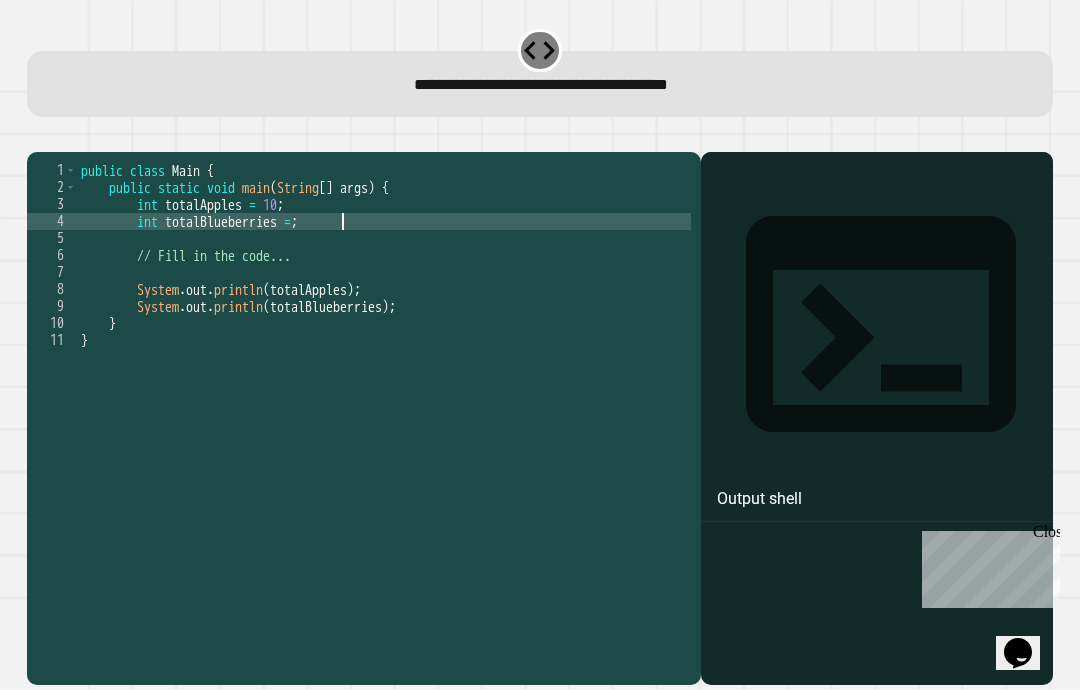 scroll, scrollTop: 0, scrollLeft: 19, axis: horizontal 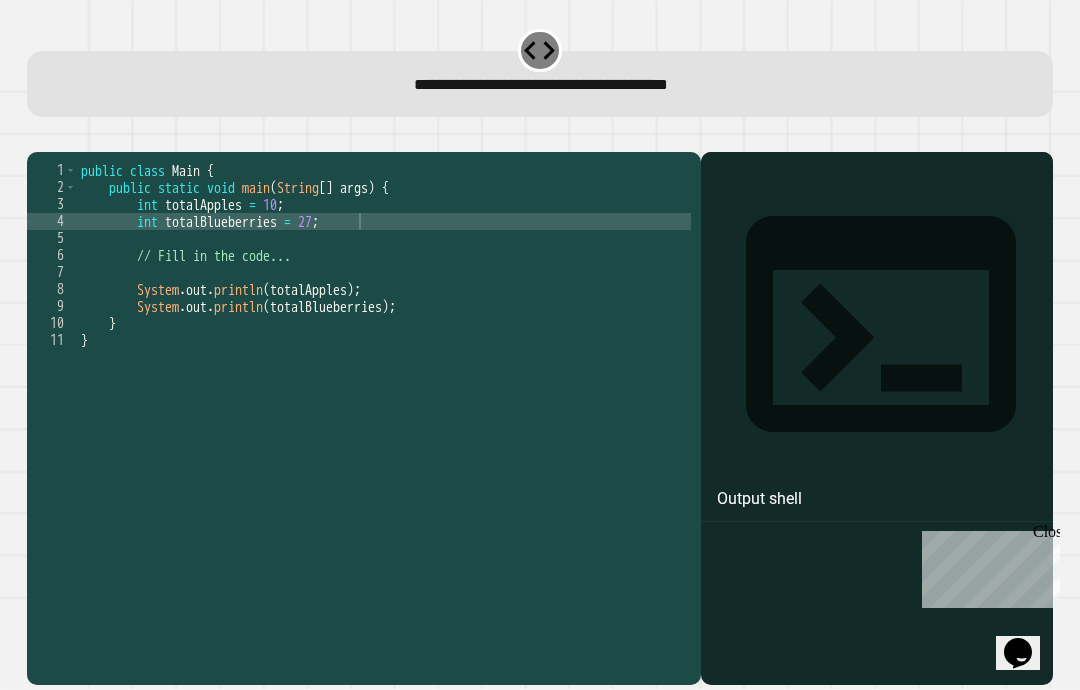 type on "**********" 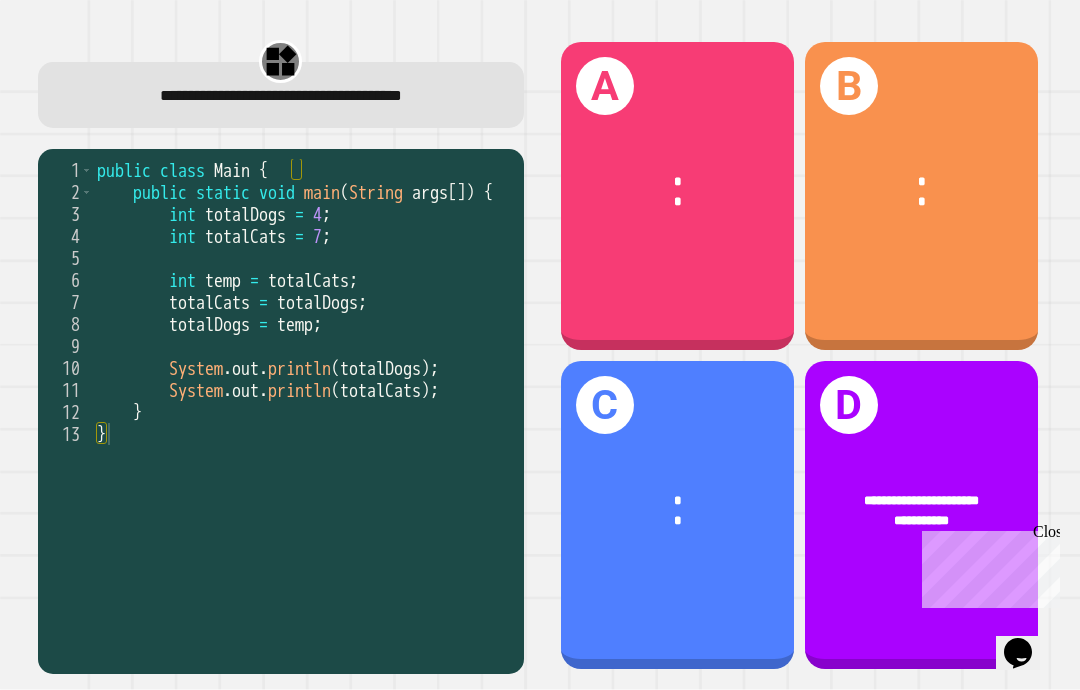 click on "B * *" at bounding box center (921, 196) 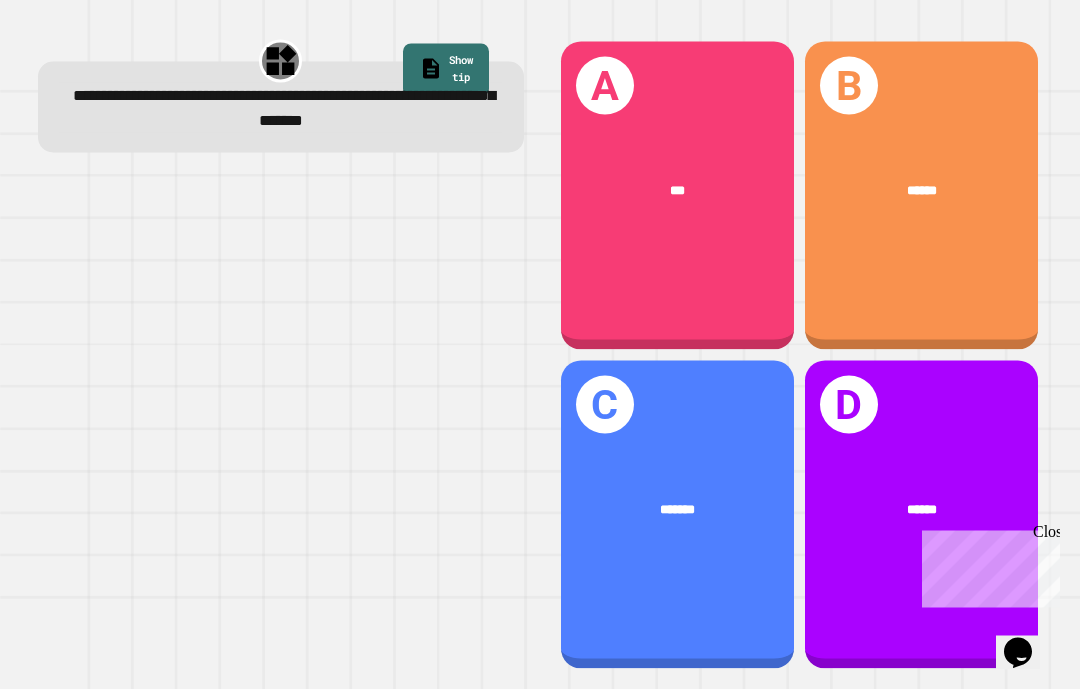 scroll, scrollTop: 80, scrollLeft: 0, axis: vertical 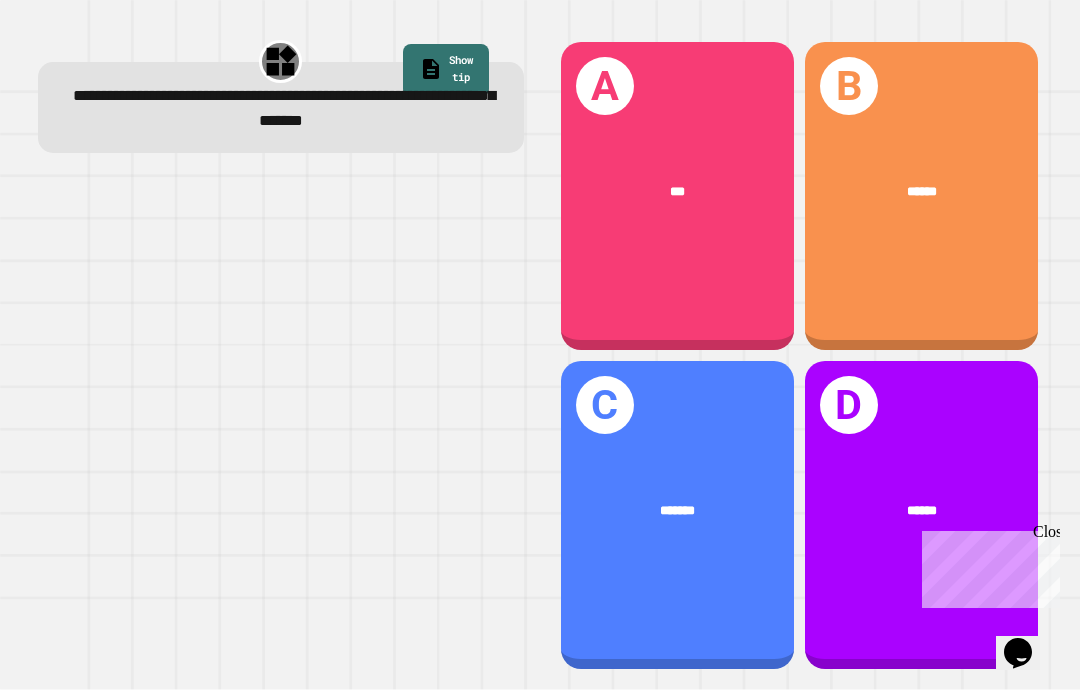 click on "*******" at bounding box center (677, 510) 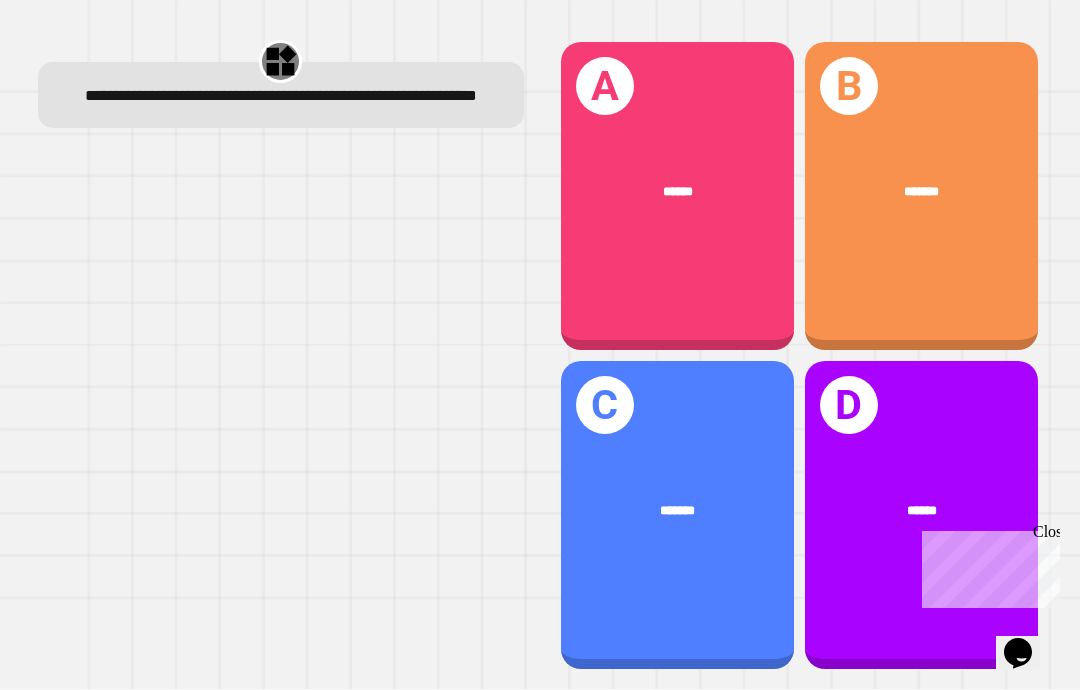 scroll, scrollTop: 72, scrollLeft: 0, axis: vertical 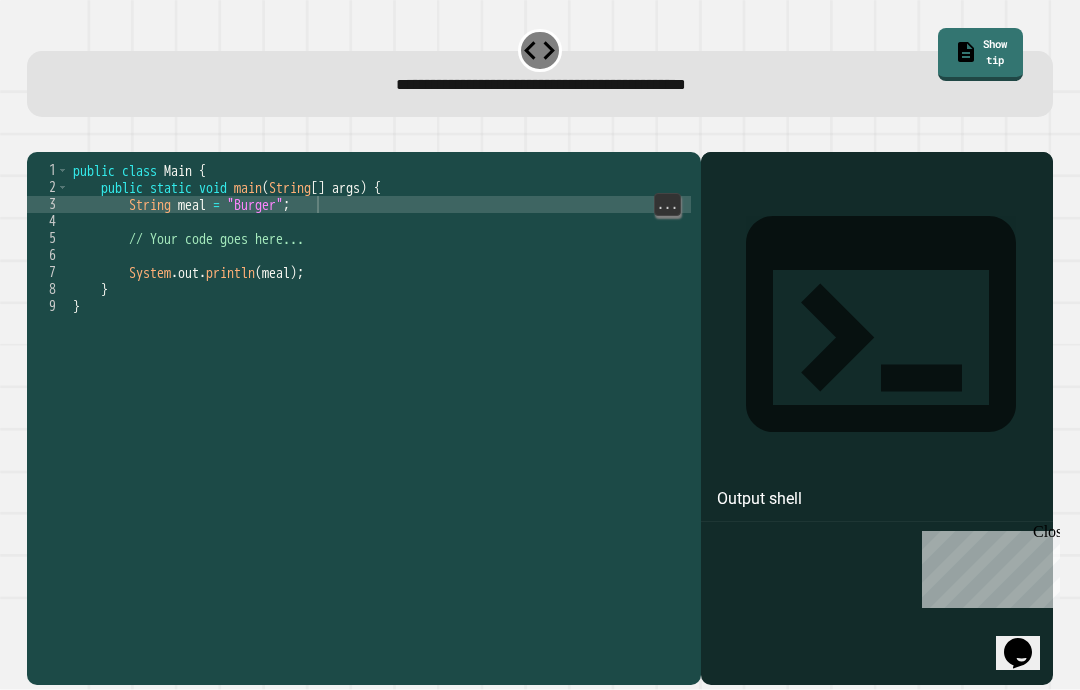 click on "public   class   Main   {      public   static   void   main ( String [ ]   args )   {           String   meal   =   "Burger" ;                     // Your code goes here...                     System . out . println ( meal ) ;      } }" at bounding box center (380, 451) 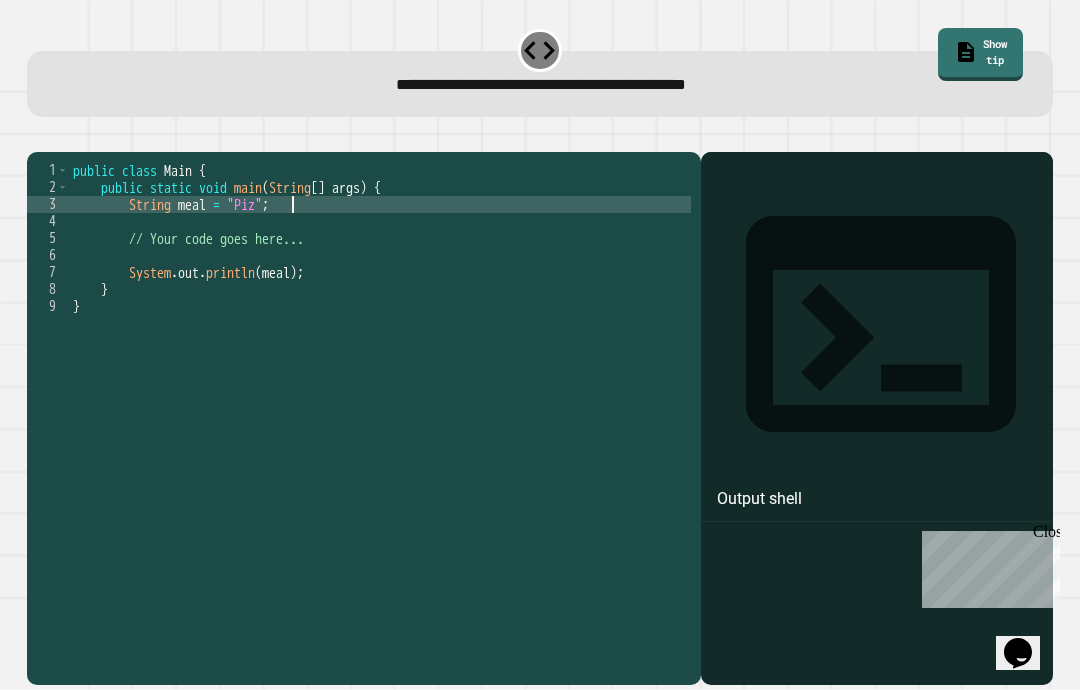 scroll, scrollTop: 0, scrollLeft: 16, axis: horizontal 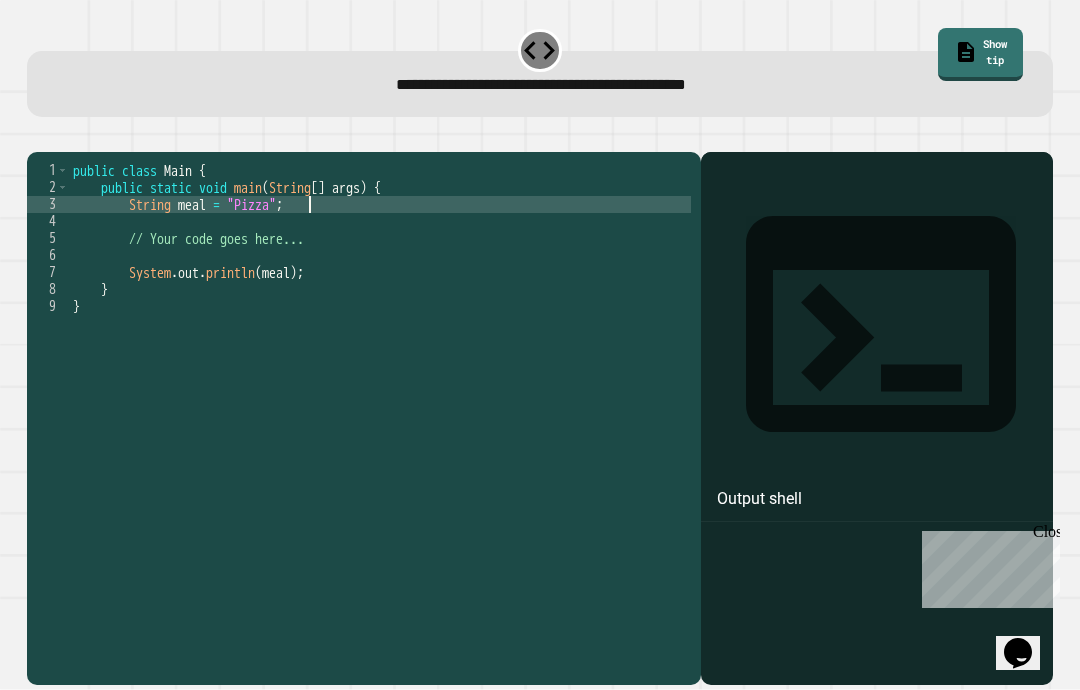 type on "**********" 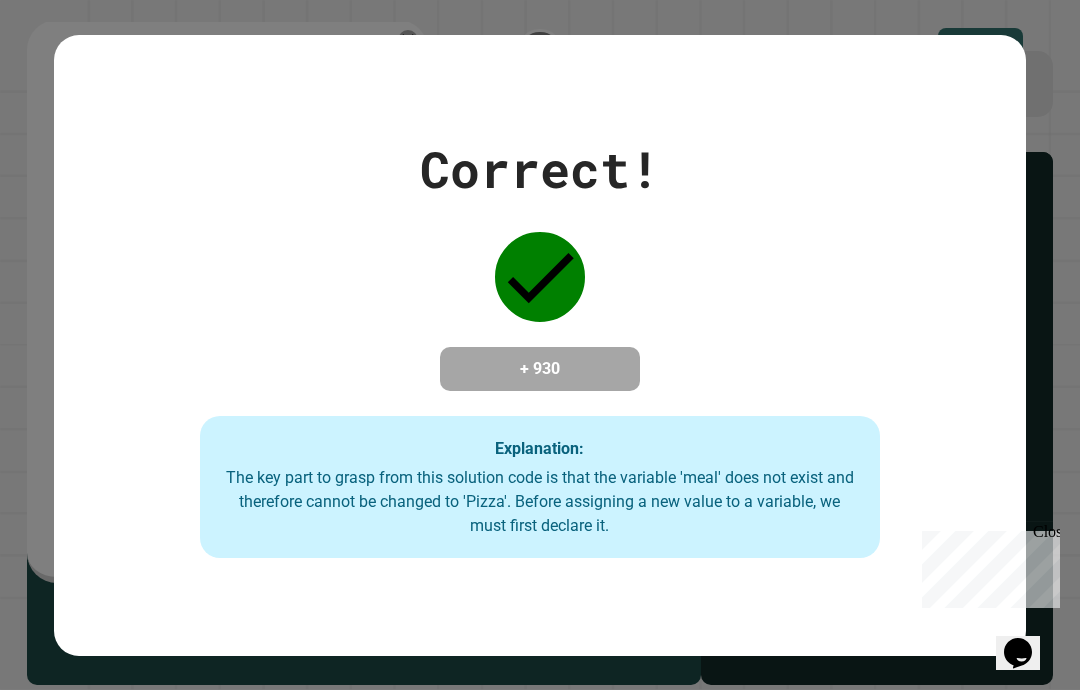 scroll, scrollTop: 0, scrollLeft: 0, axis: both 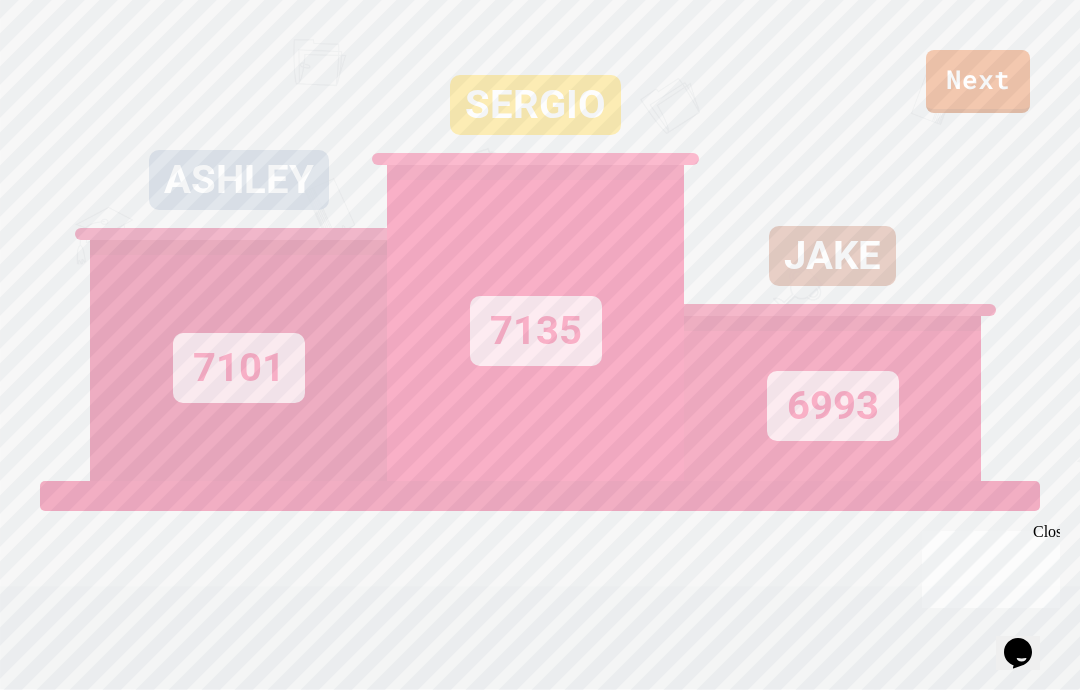 click on "Next" at bounding box center (978, 81) 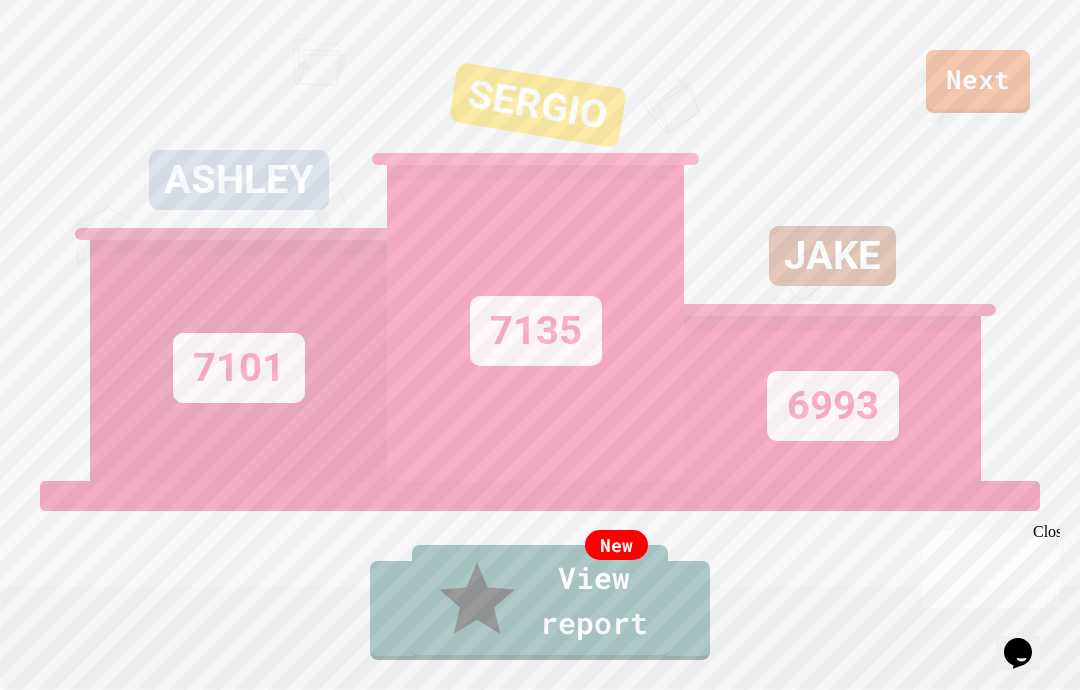 click on "Exit" at bounding box center [981, 741] 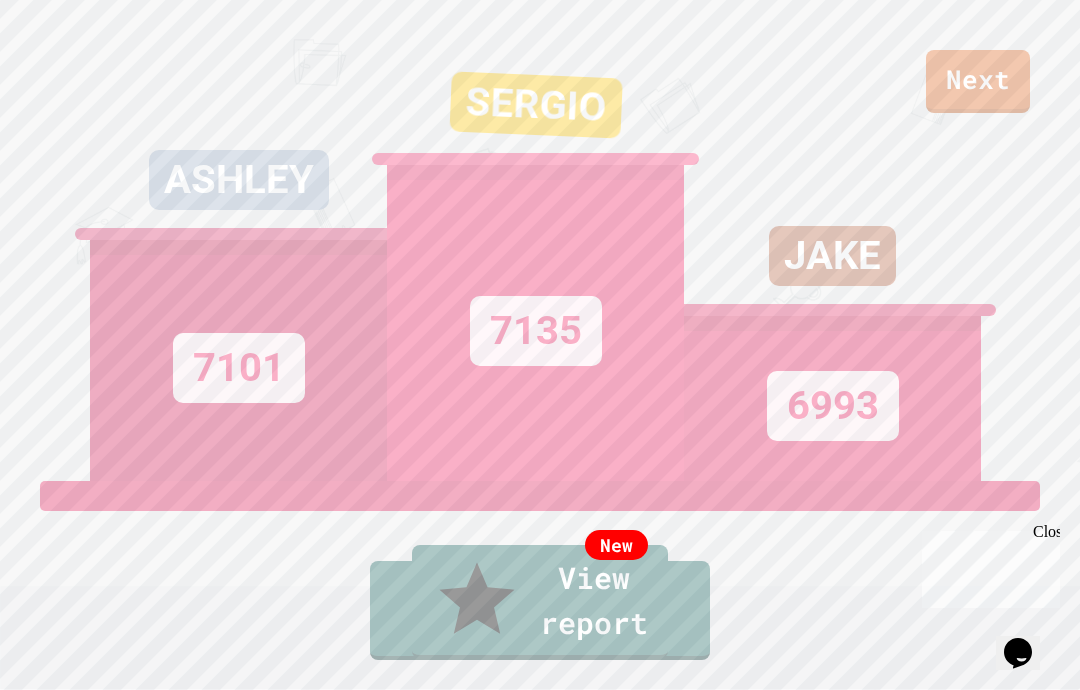 click on "Submit" at bounding box center (540, 4030) 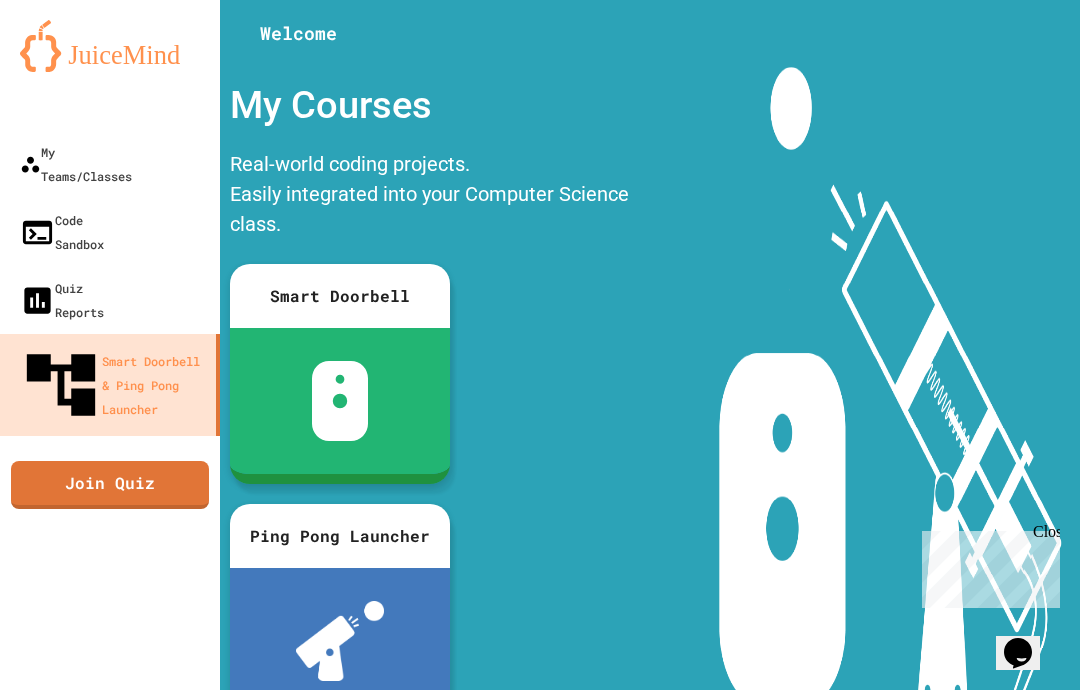 click on "My Teams/Classes" at bounding box center (76, 164) 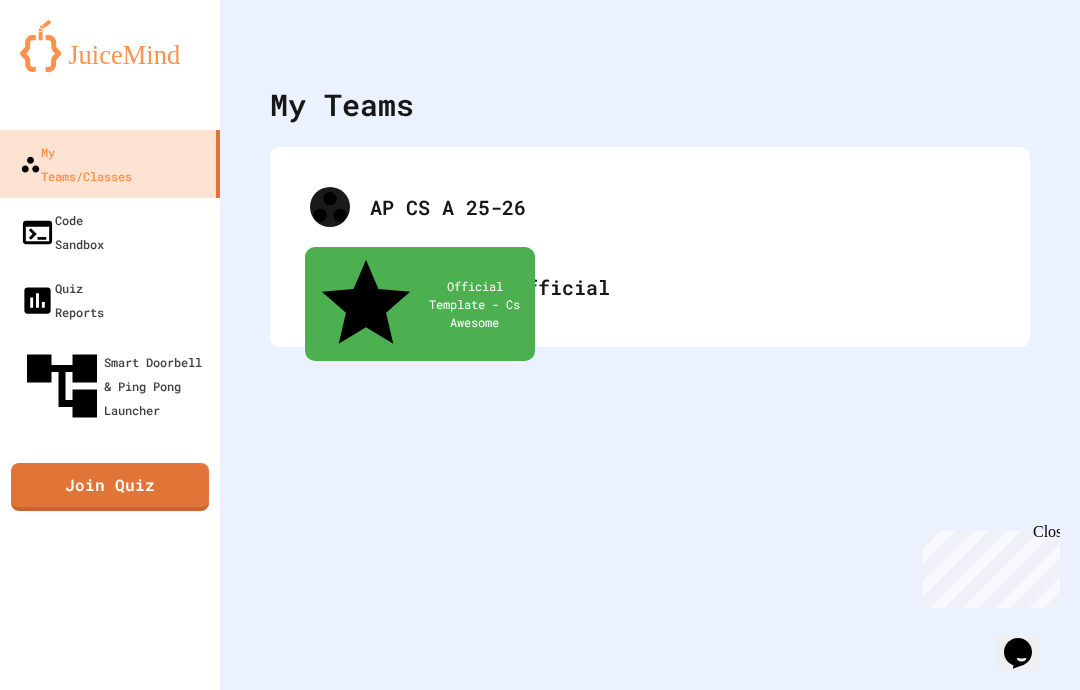 click on "Code Sandbox" at bounding box center [110, 232] 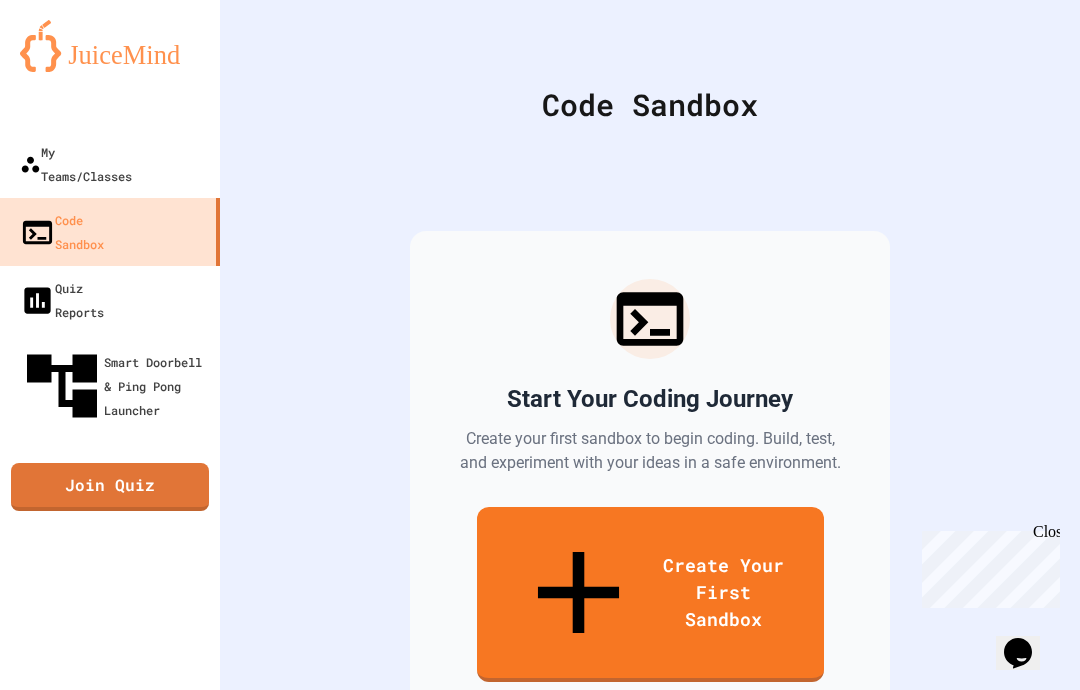click on "Join Quiz" at bounding box center [110, 487] 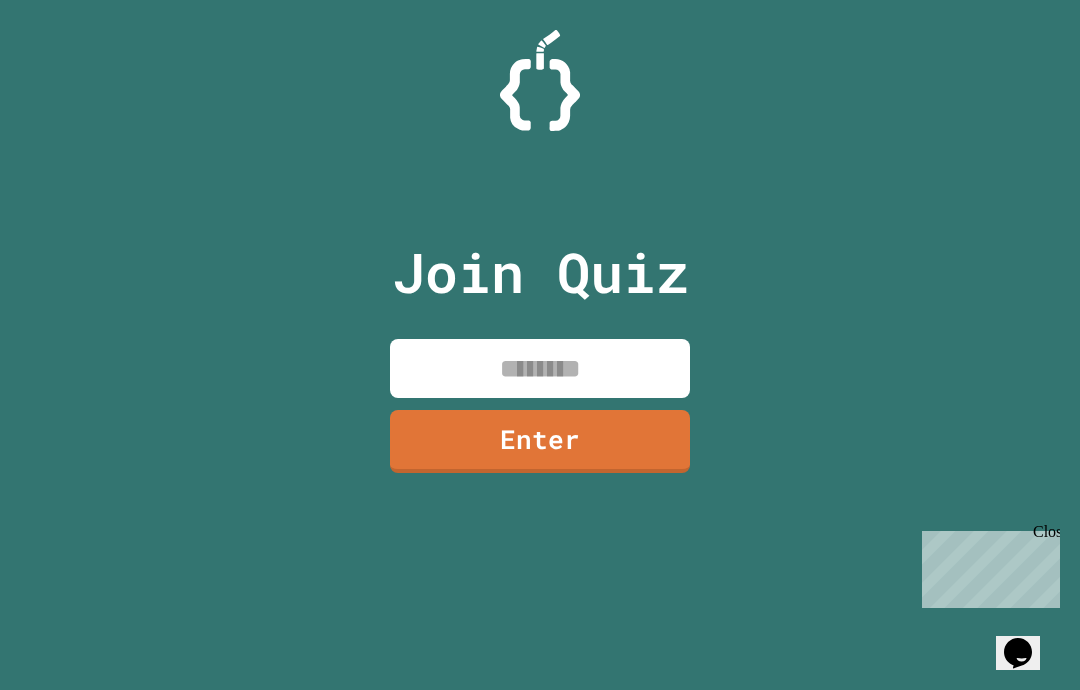 click at bounding box center [540, 368] 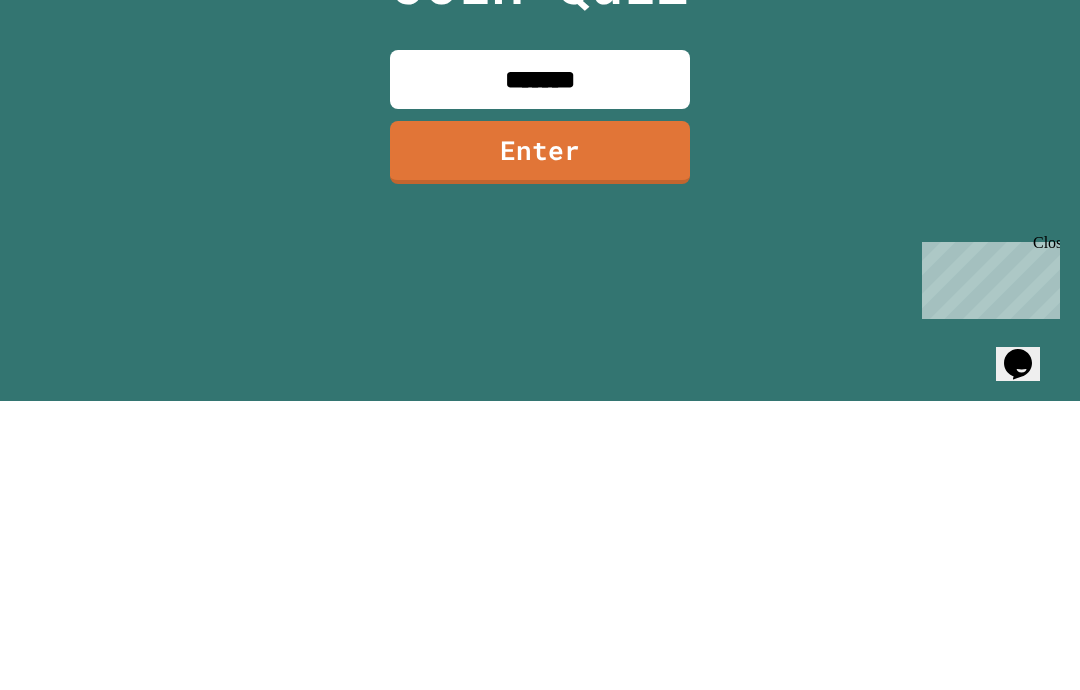 type on "********" 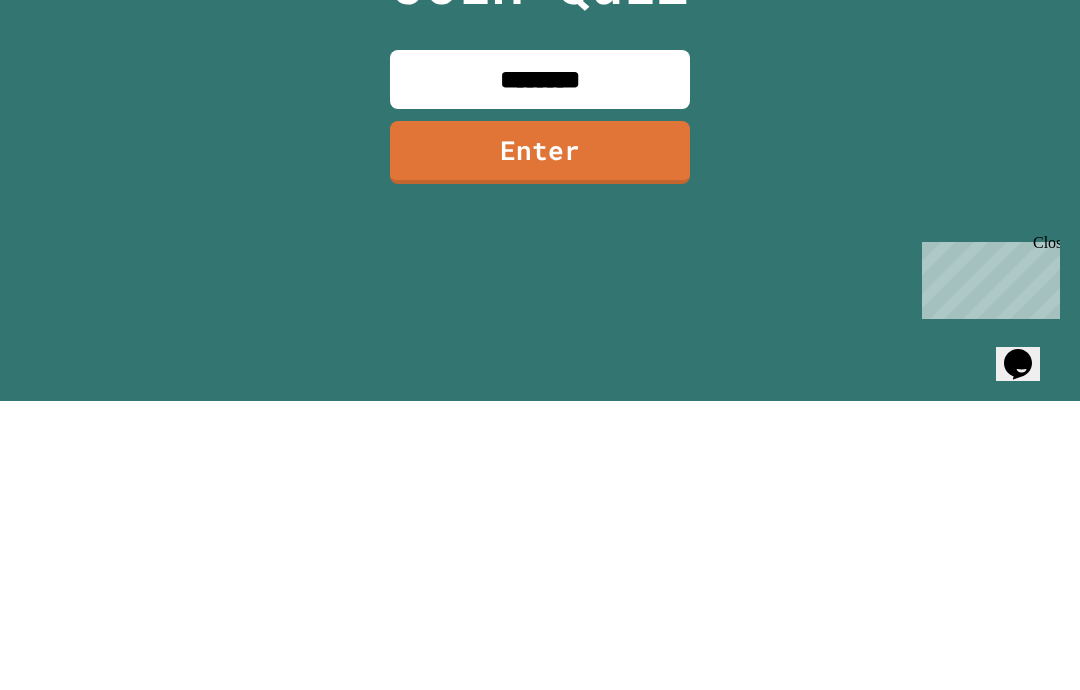 click on "Enter" at bounding box center (540, 441) 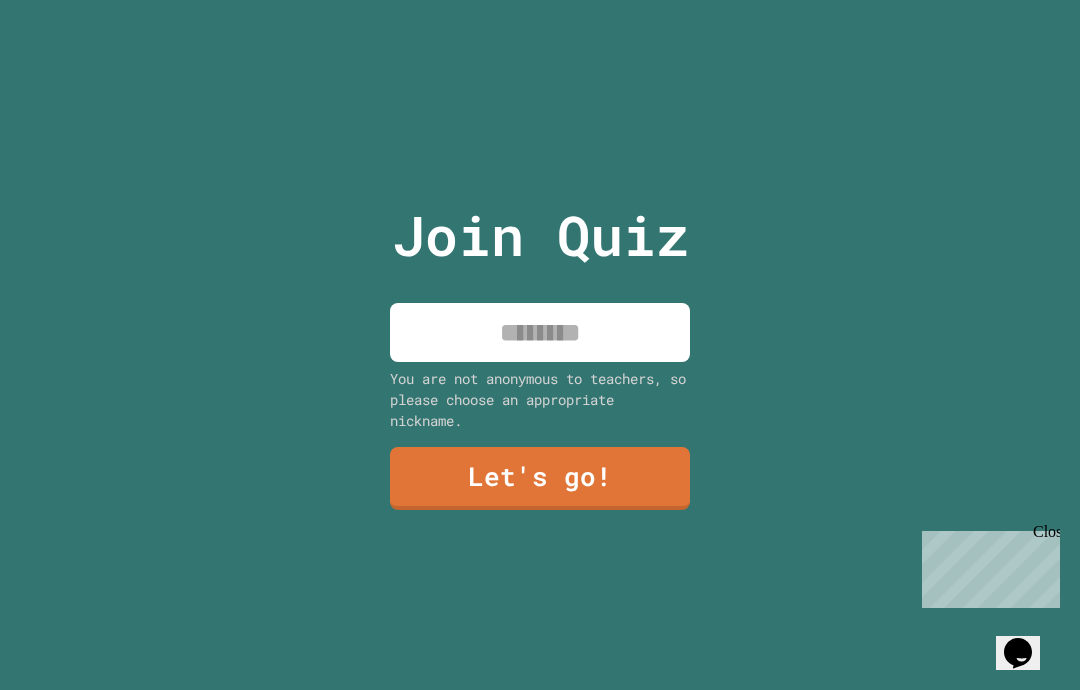 click at bounding box center (540, 332) 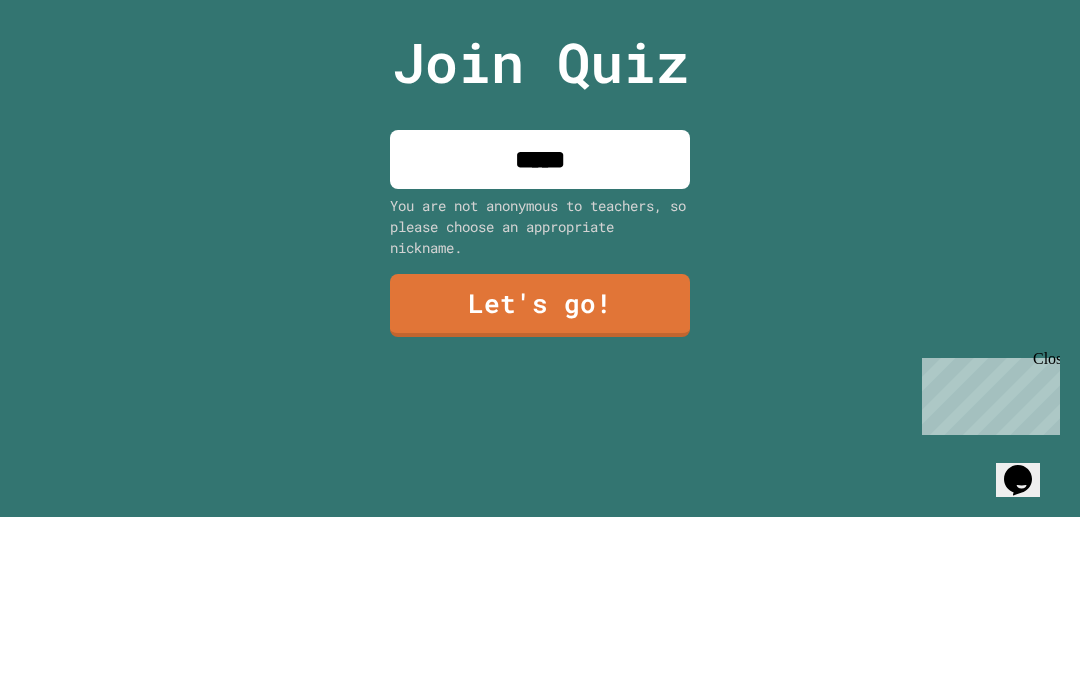 type on "******" 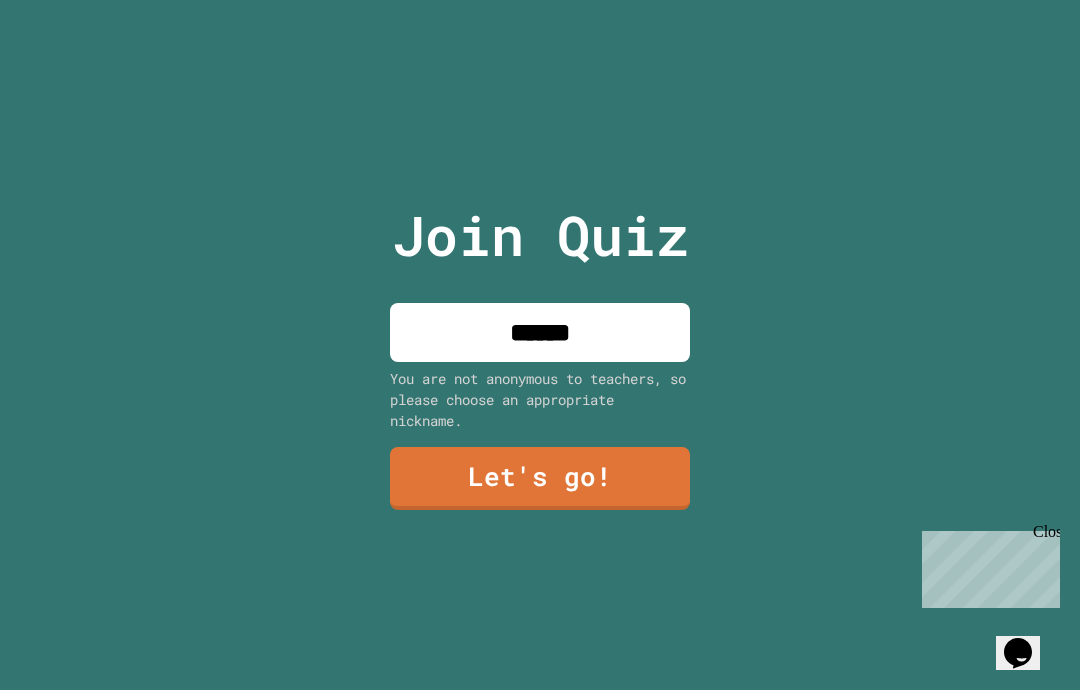 click on "Let's go!" at bounding box center (540, 478) 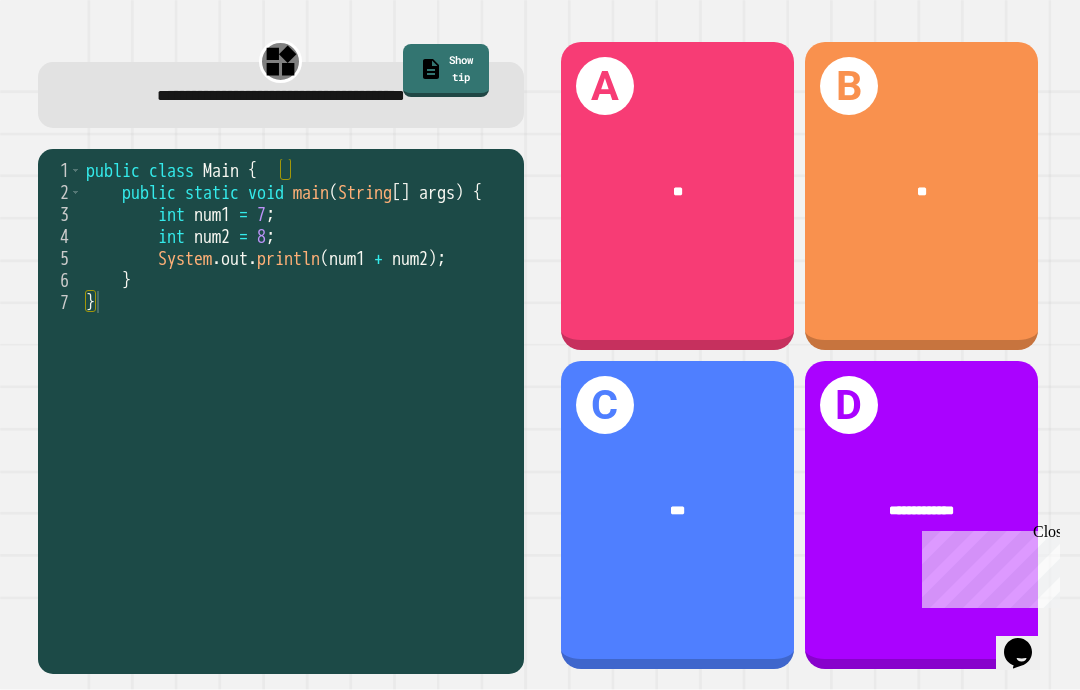 scroll, scrollTop: 44, scrollLeft: 0, axis: vertical 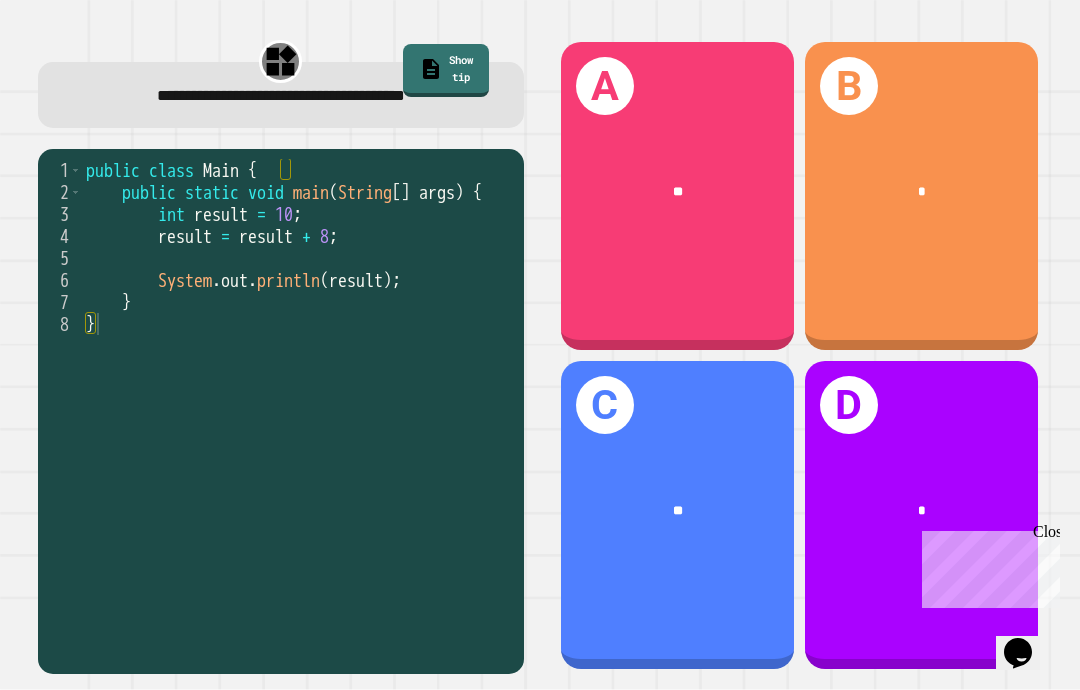 click on "**" at bounding box center (678, 510) 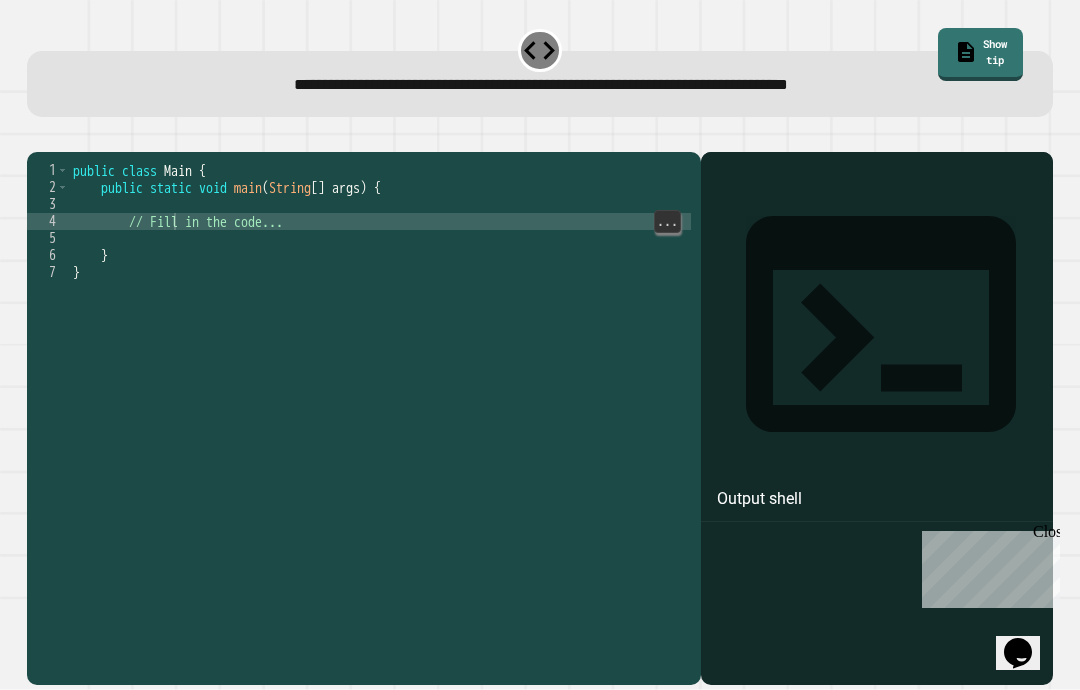 click on "public   class   Main   {      public   static   void   main ( String [ ]   args )   {           // Fill in the code...      } }" at bounding box center (380, 451) 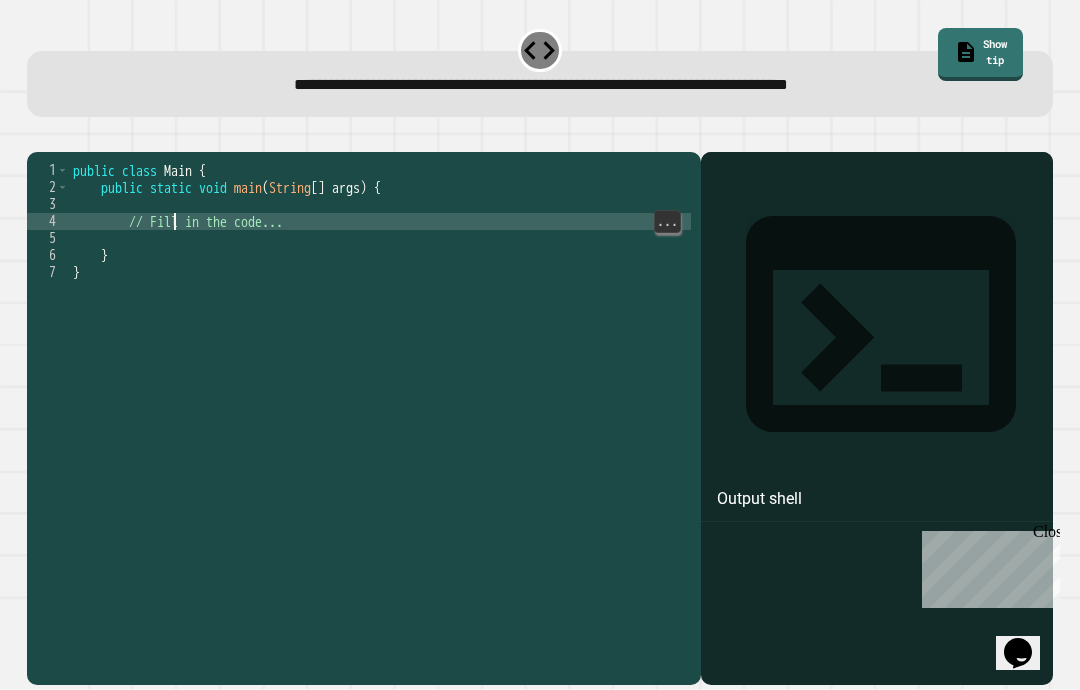 click on "public   class   Main   {      public   static   void   main ( String [ ]   args )   {           // Fill in the code...      } }" at bounding box center (380, 451) 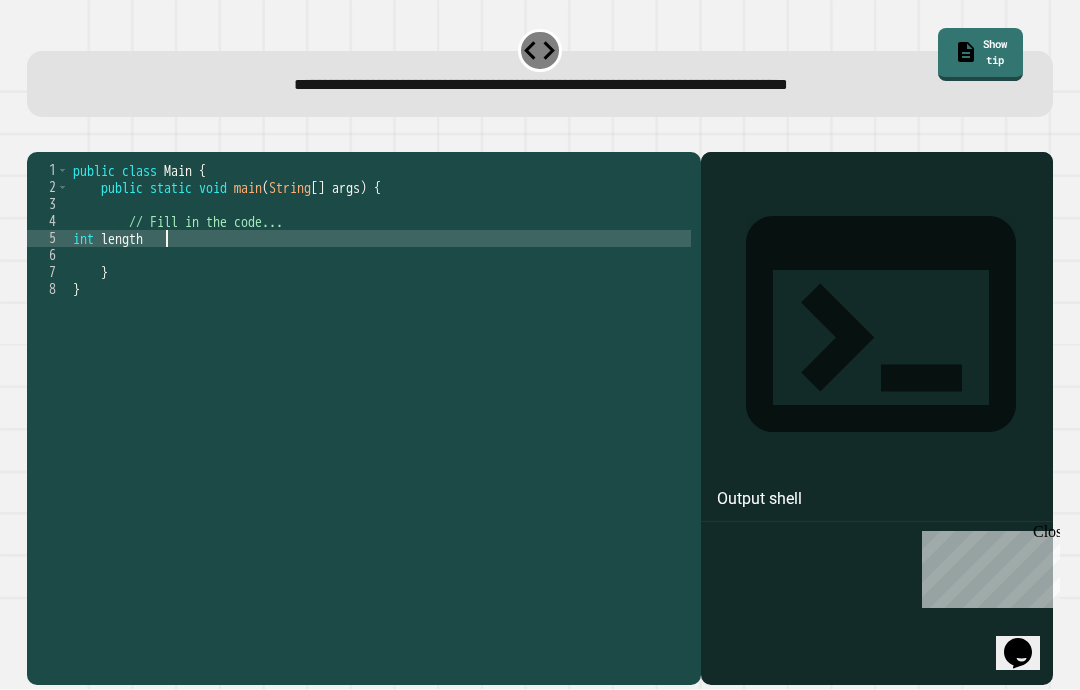 scroll, scrollTop: 0, scrollLeft: 6, axis: horizontal 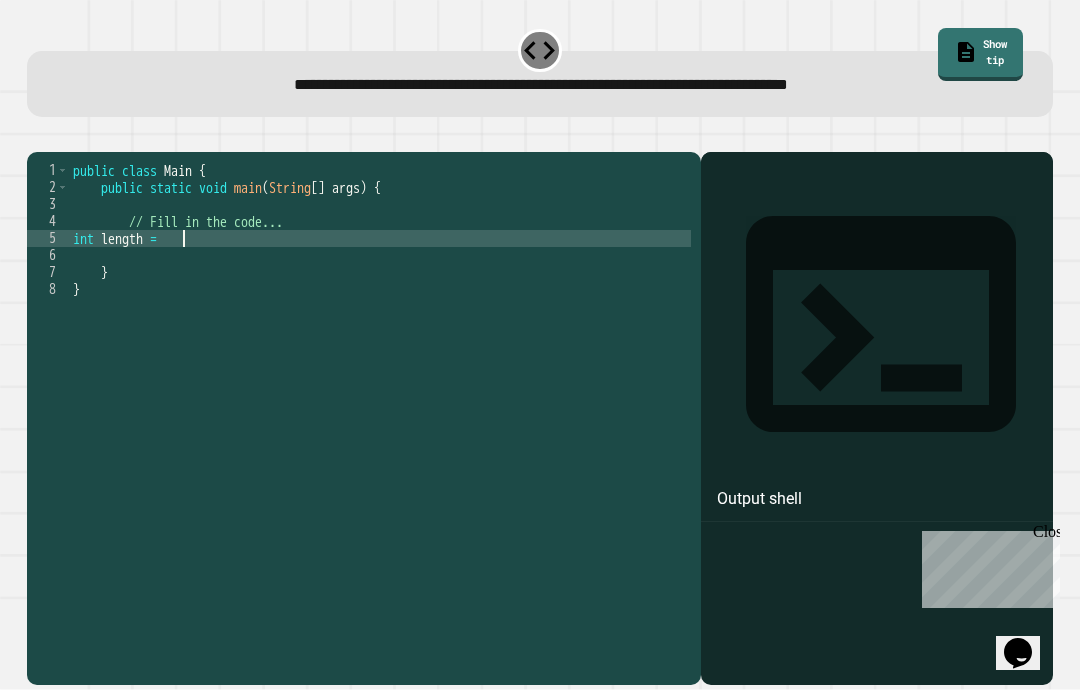 type on "**********" 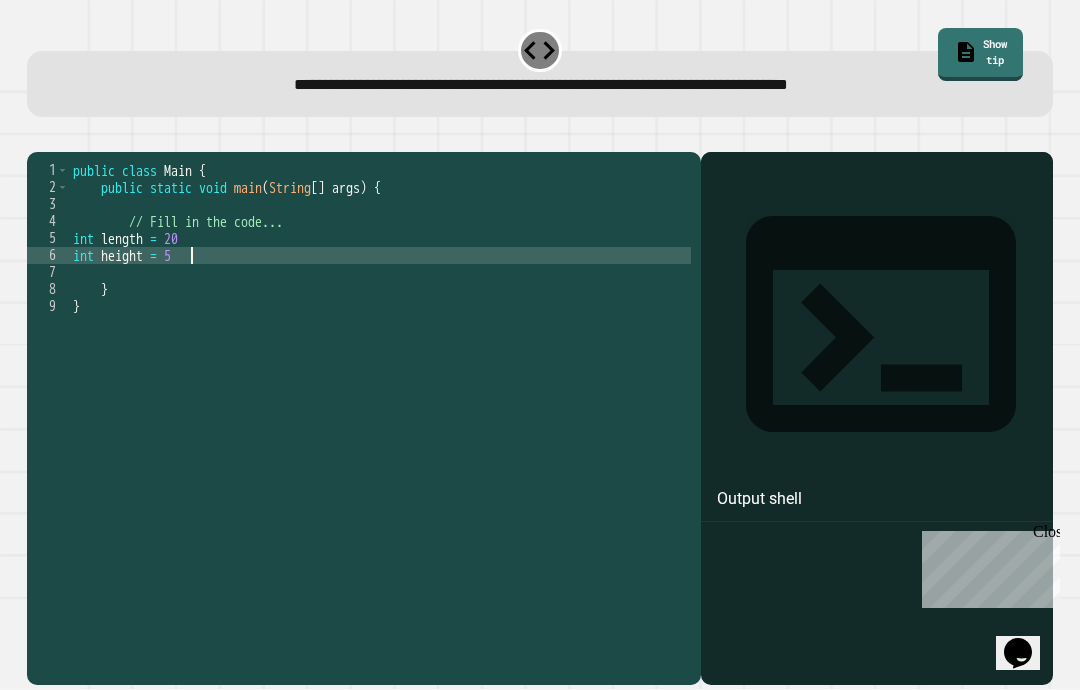 scroll, scrollTop: 0, scrollLeft: 8, axis: horizontal 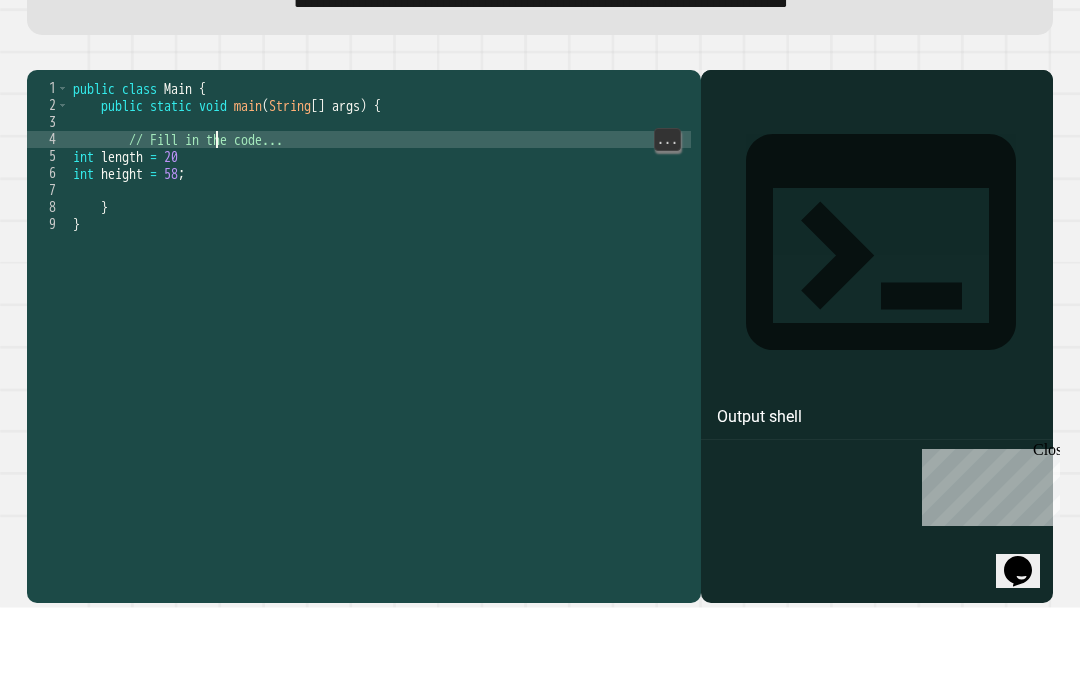 click on "public   class   Main   {      public   static   void   main ( String [ ]   args )   {           // Fill in the code... int   length   =   20 int   height   =   58 ;      } }" at bounding box center [380, 451] 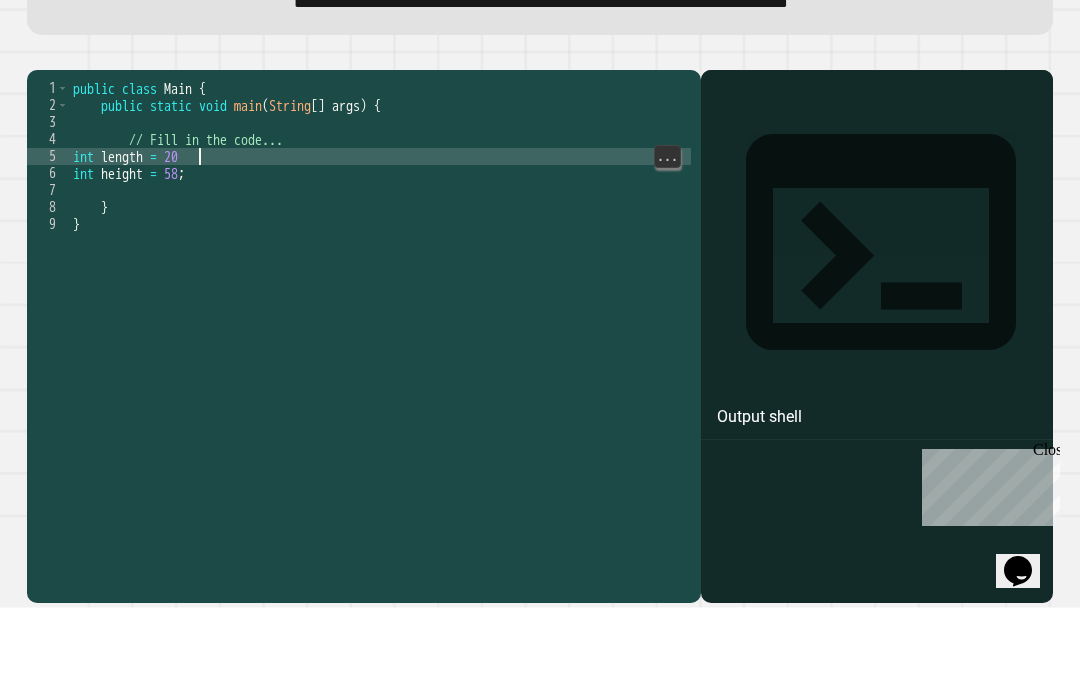 click on "public   class   Main   {      public   static   void   main ( String [ ]   args )   {           // Fill in the code... int   length   =   20 int   height   =   58 ;      } }" at bounding box center (380, 451) 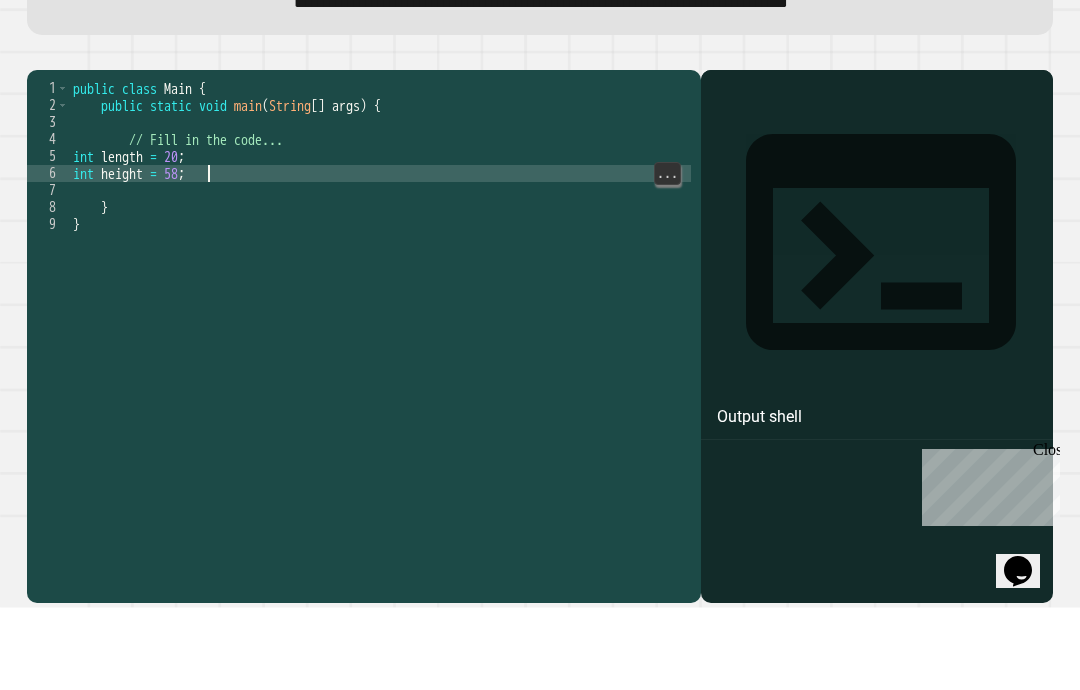 type on "**********" 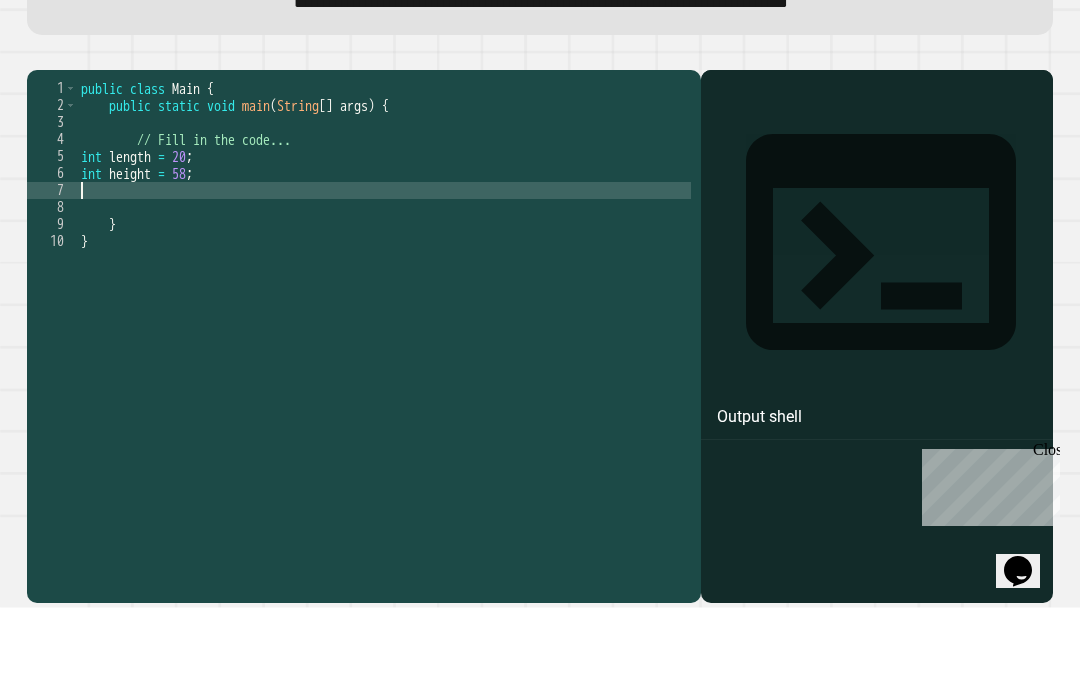 scroll, scrollTop: 0, scrollLeft: 0, axis: both 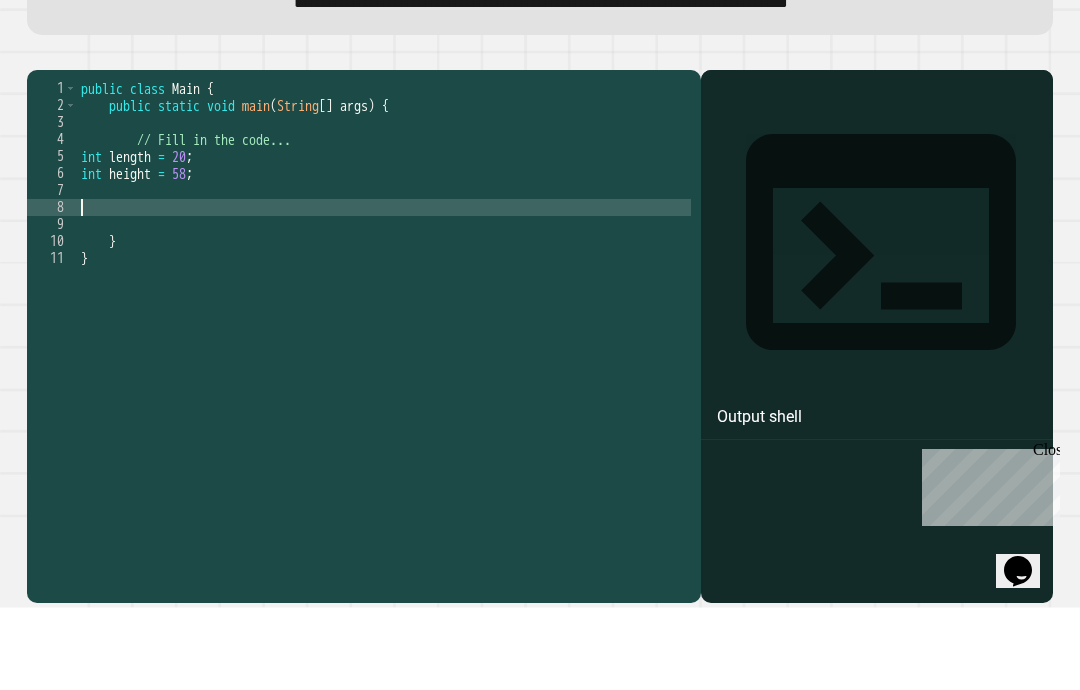 type on "*" 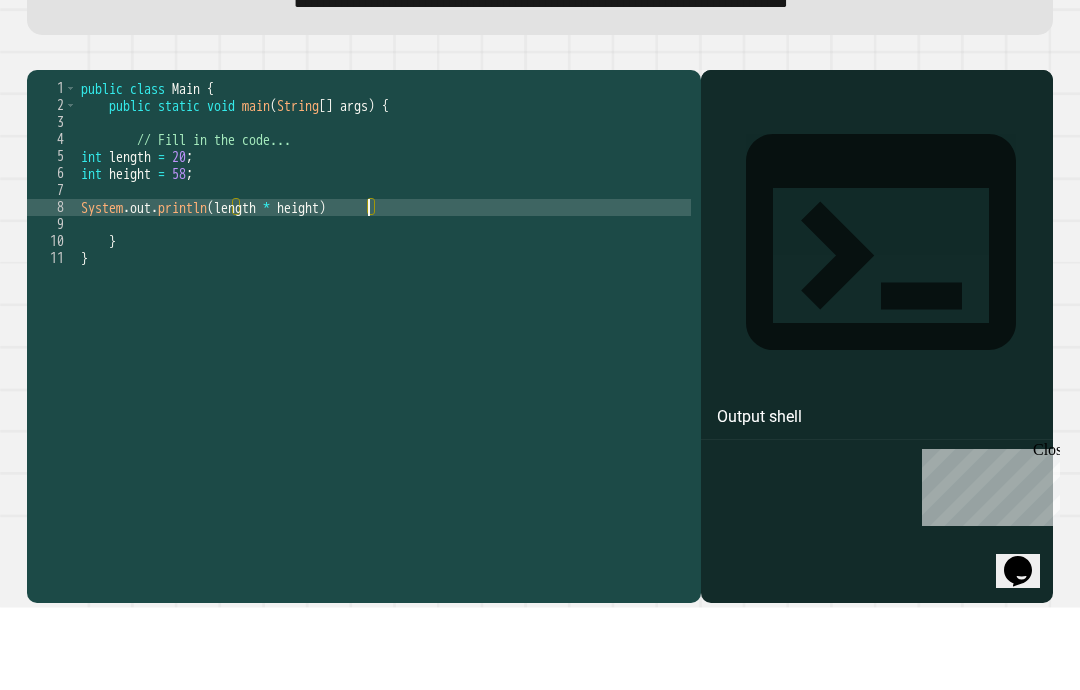 scroll, scrollTop: 0, scrollLeft: 20, axis: horizontal 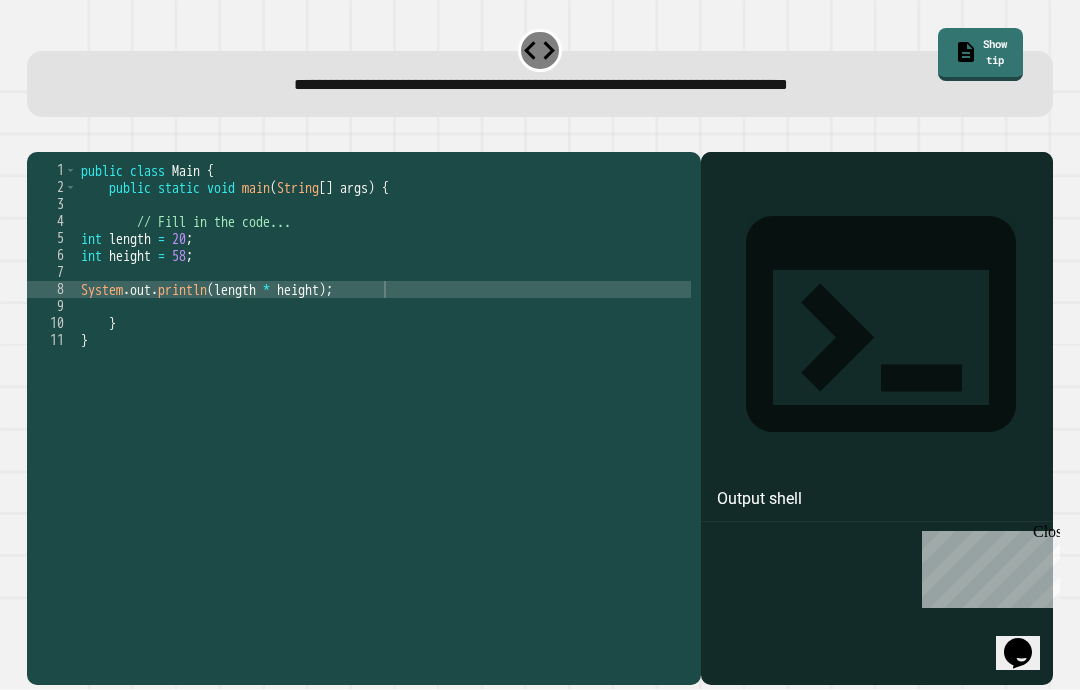type on "**********" 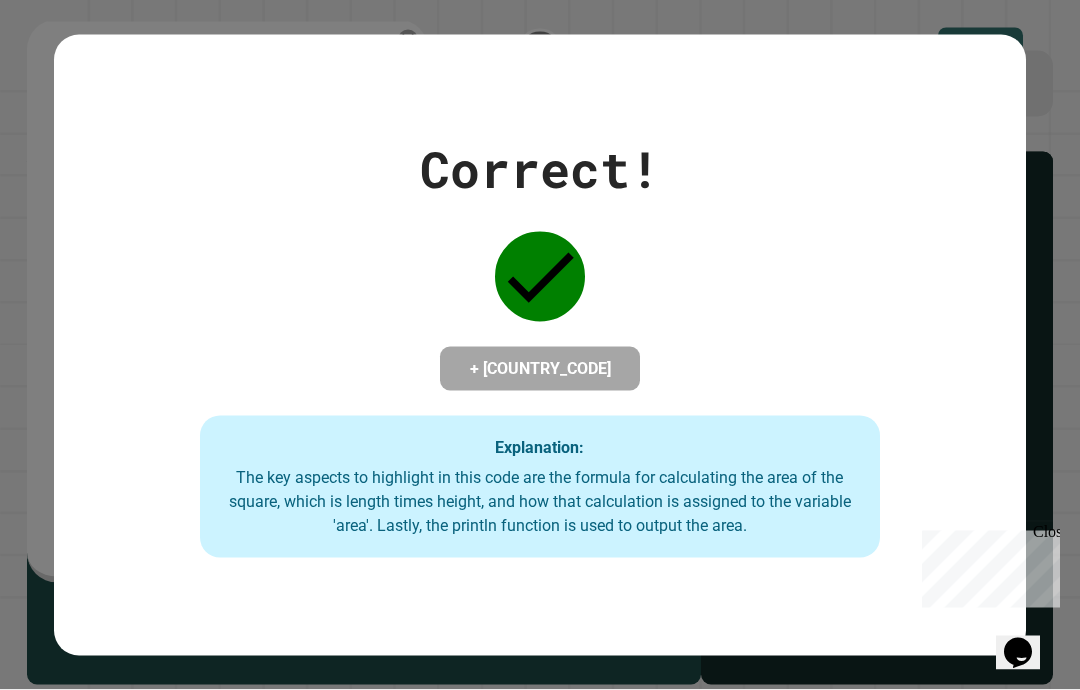 scroll, scrollTop: 0, scrollLeft: 0, axis: both 